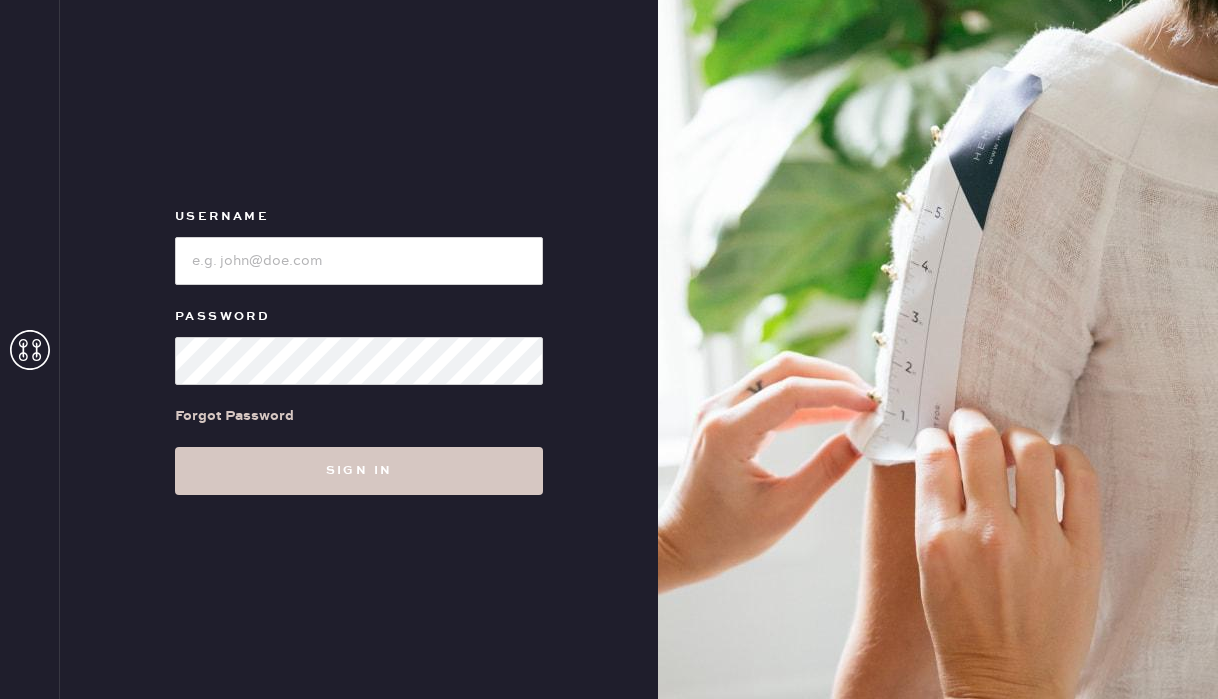 scroll, scrollTop: 0, scrollLeft: 0, axis: both 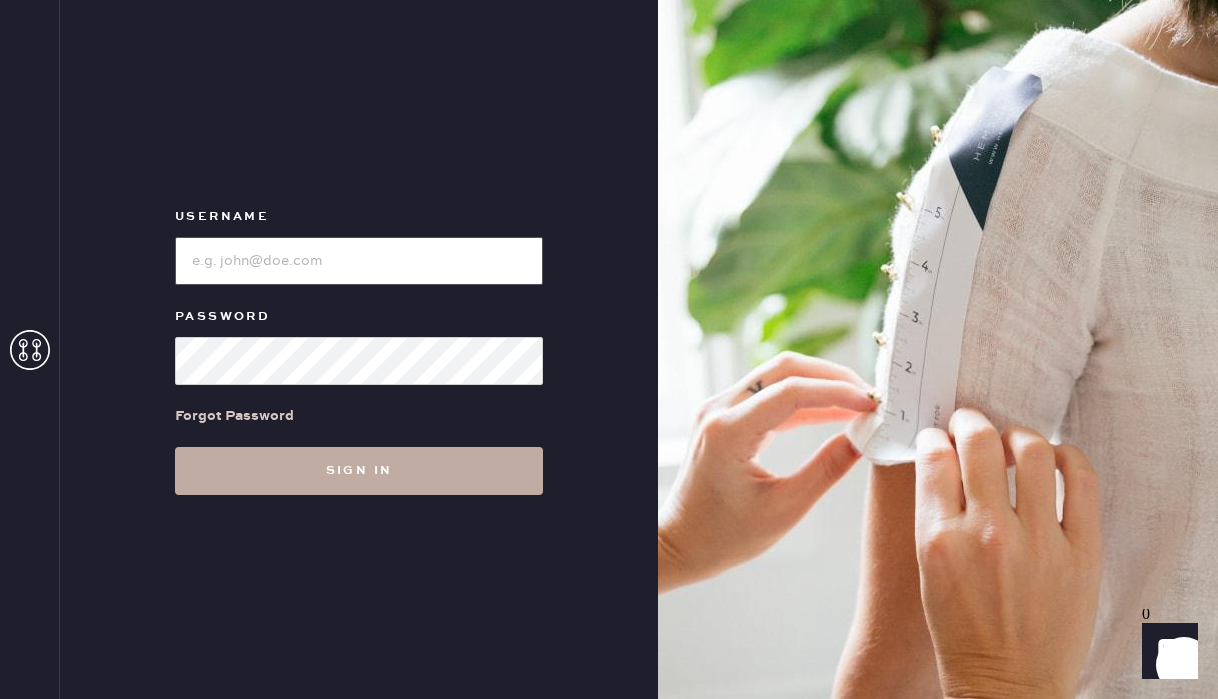 type on "reformationgeorgetown" 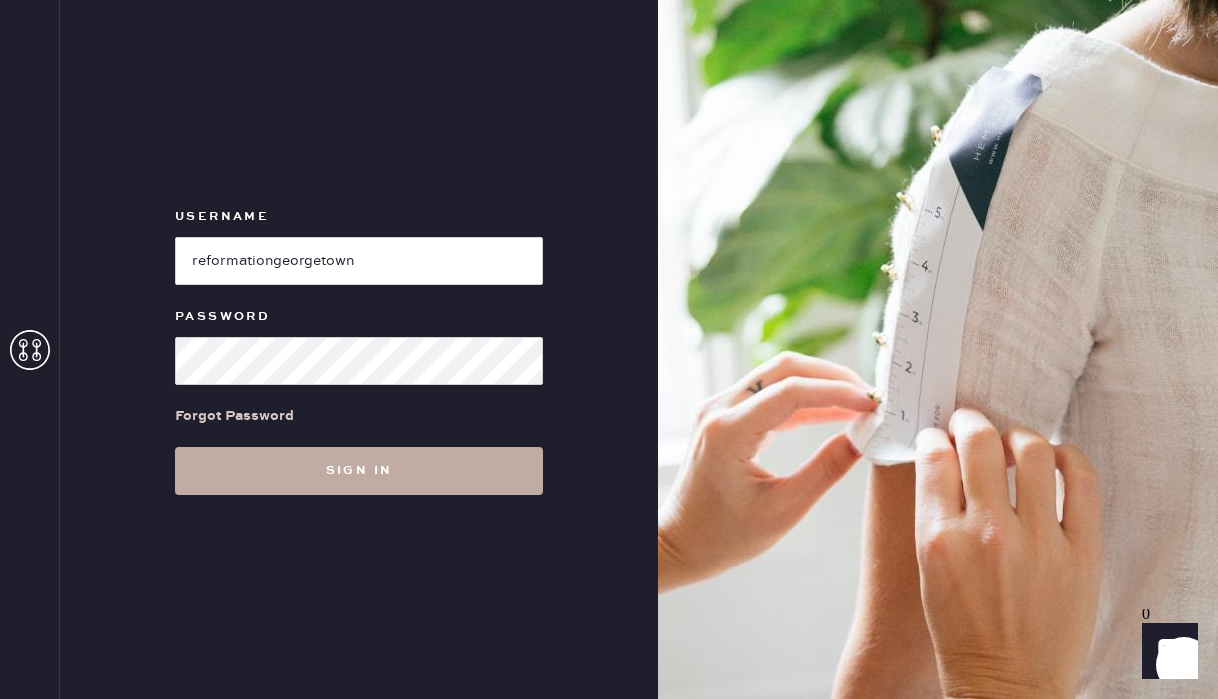 click on "Sign in" at bounding box center [359, 471] 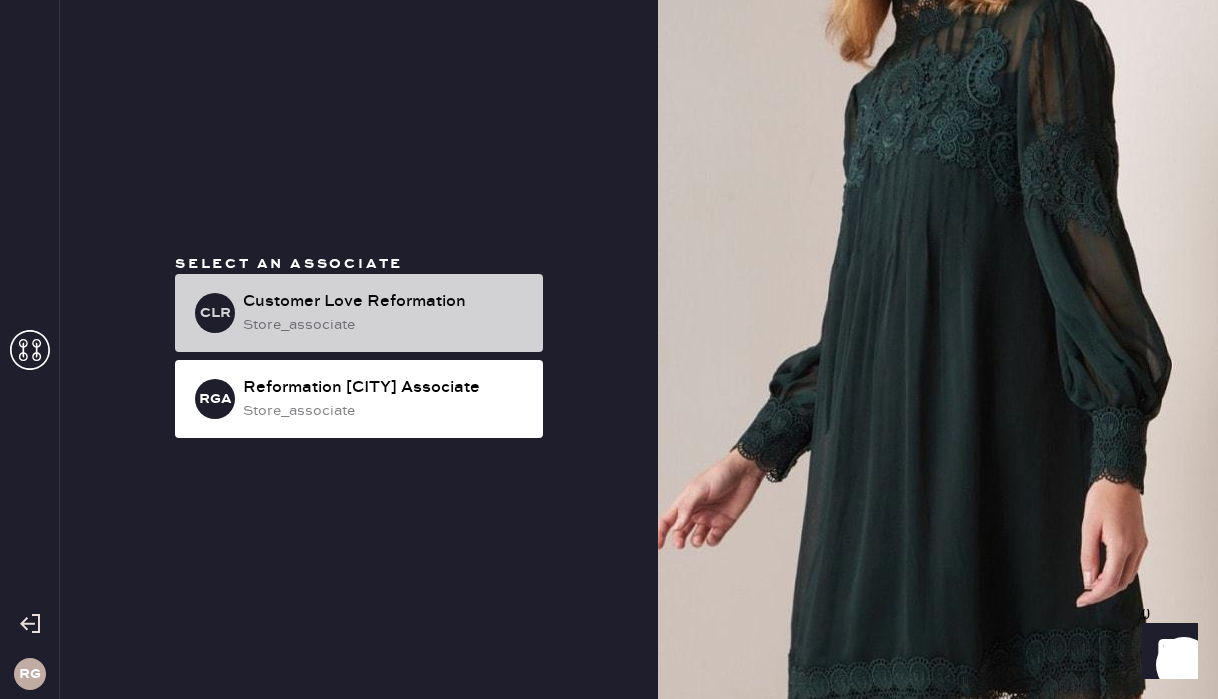 click on "store_associate" at bounding box center (385, 325) 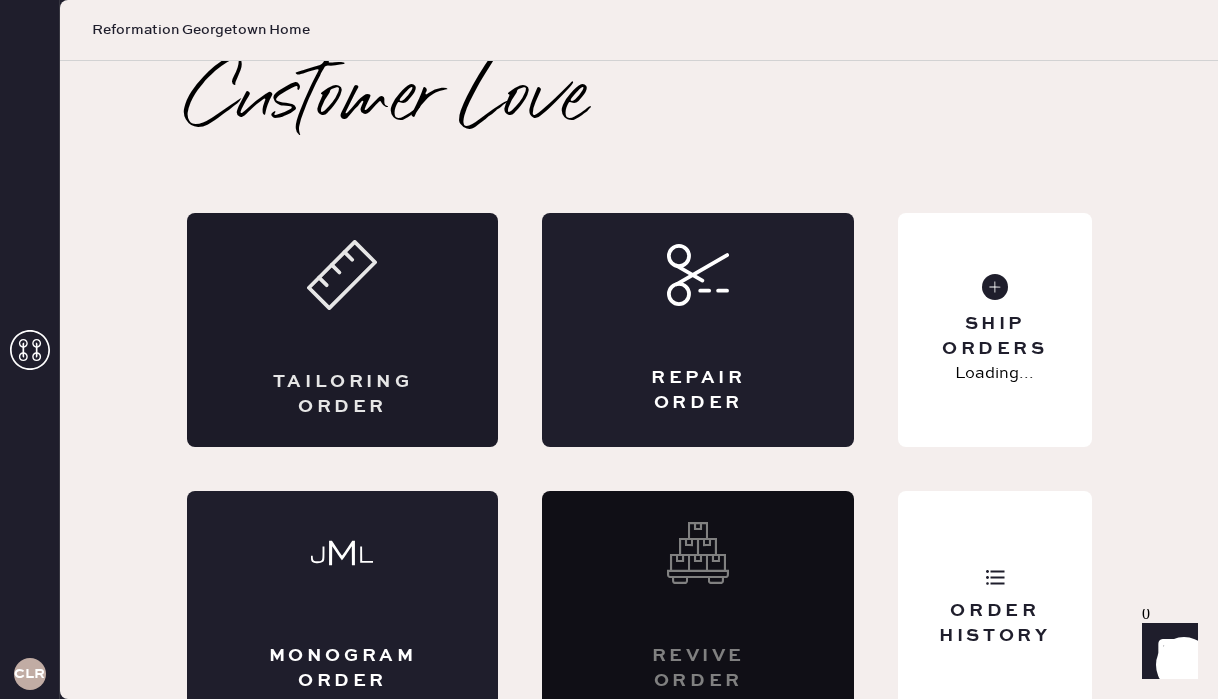 click on "Tailoring Order" at bounding box center [343, 330] 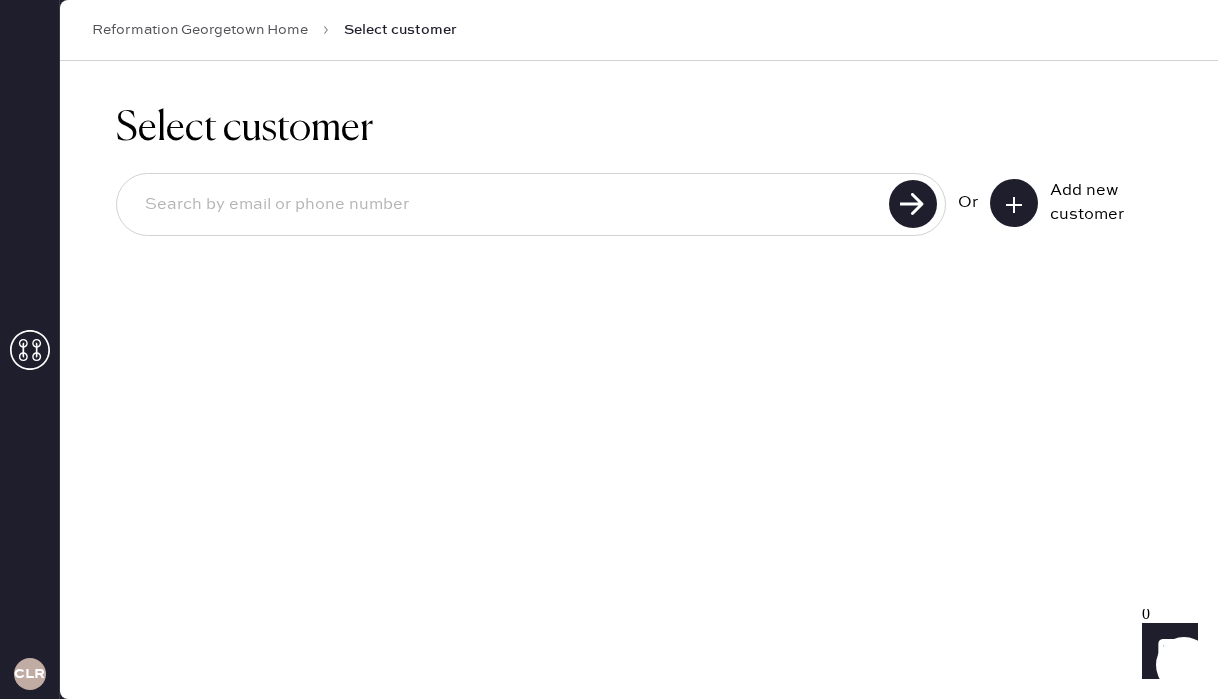 click at bounding box center [506, 205] 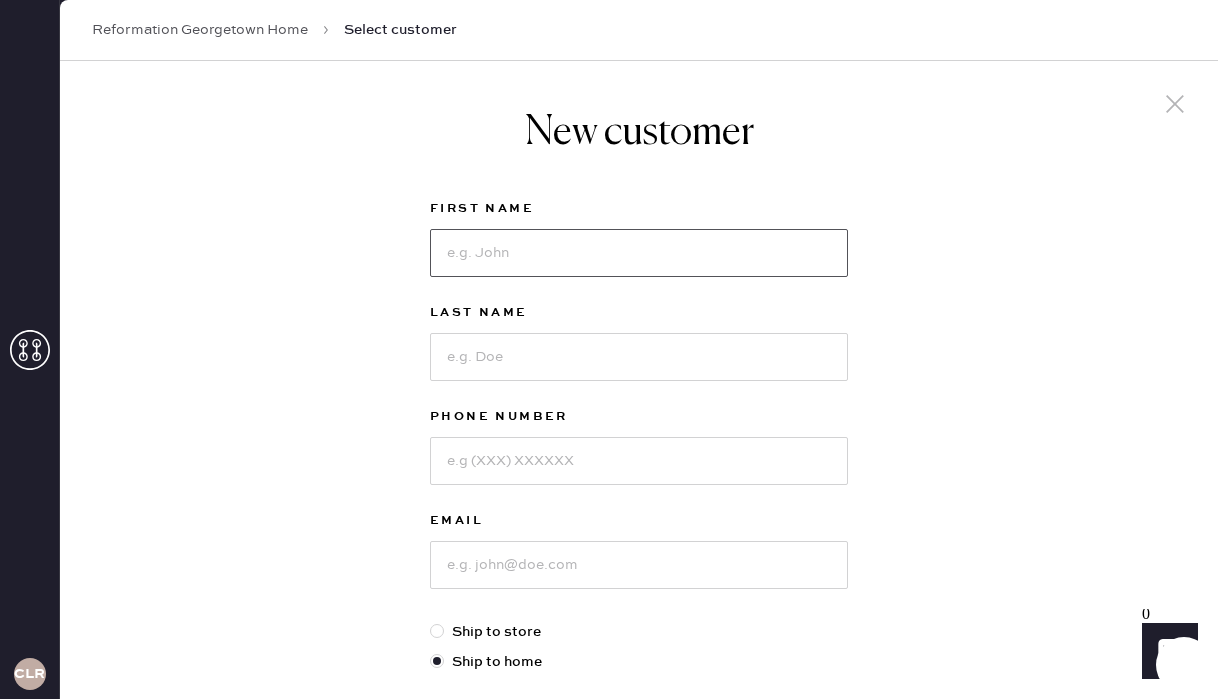 click at bounding box center (639, 253) 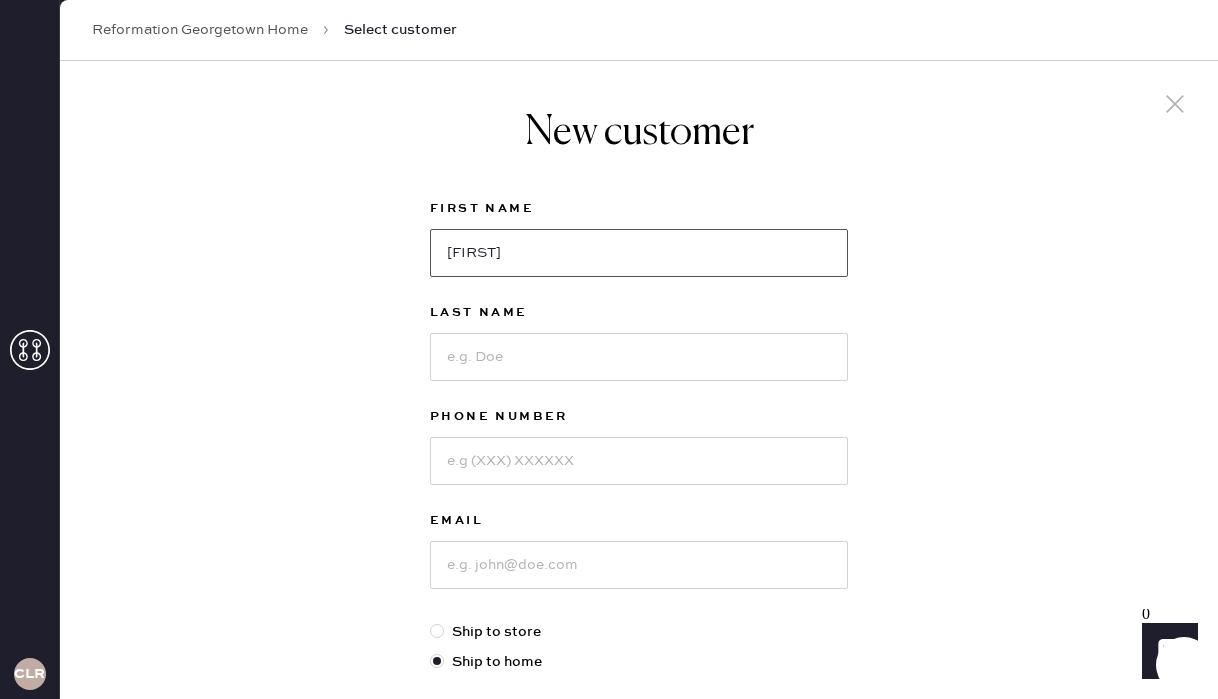 type on "[FIRST]" 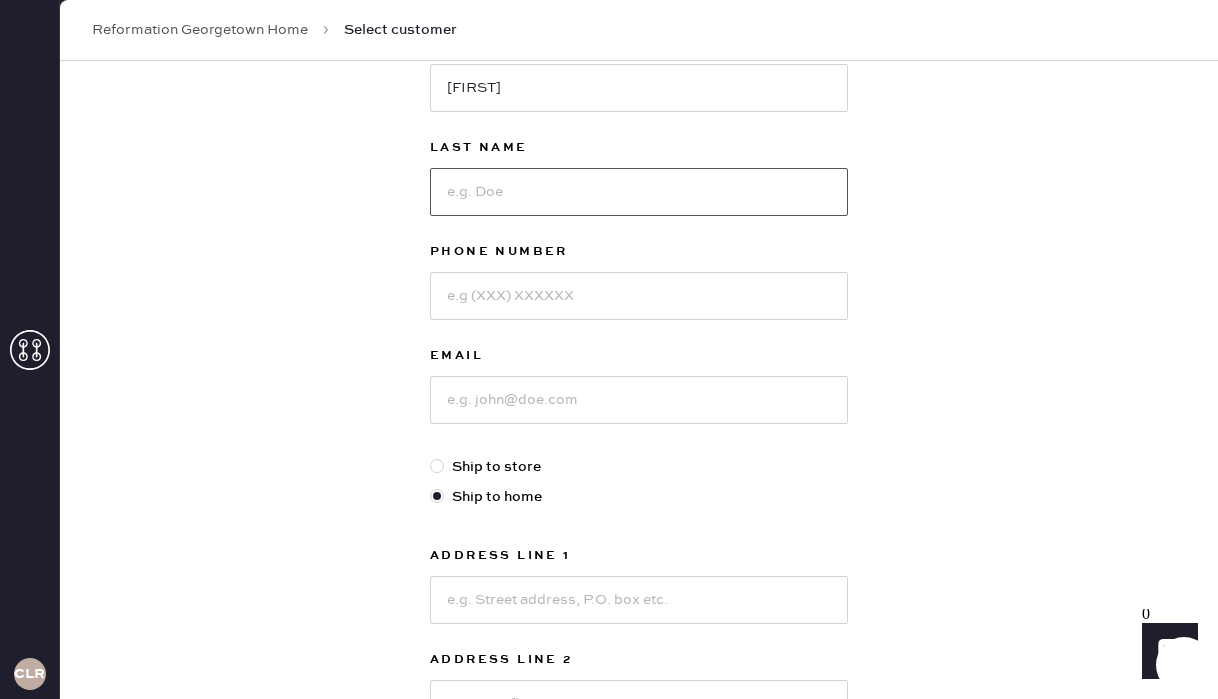 scroll, scrollTop: 159, scrollLeft: 0, axis: vertical 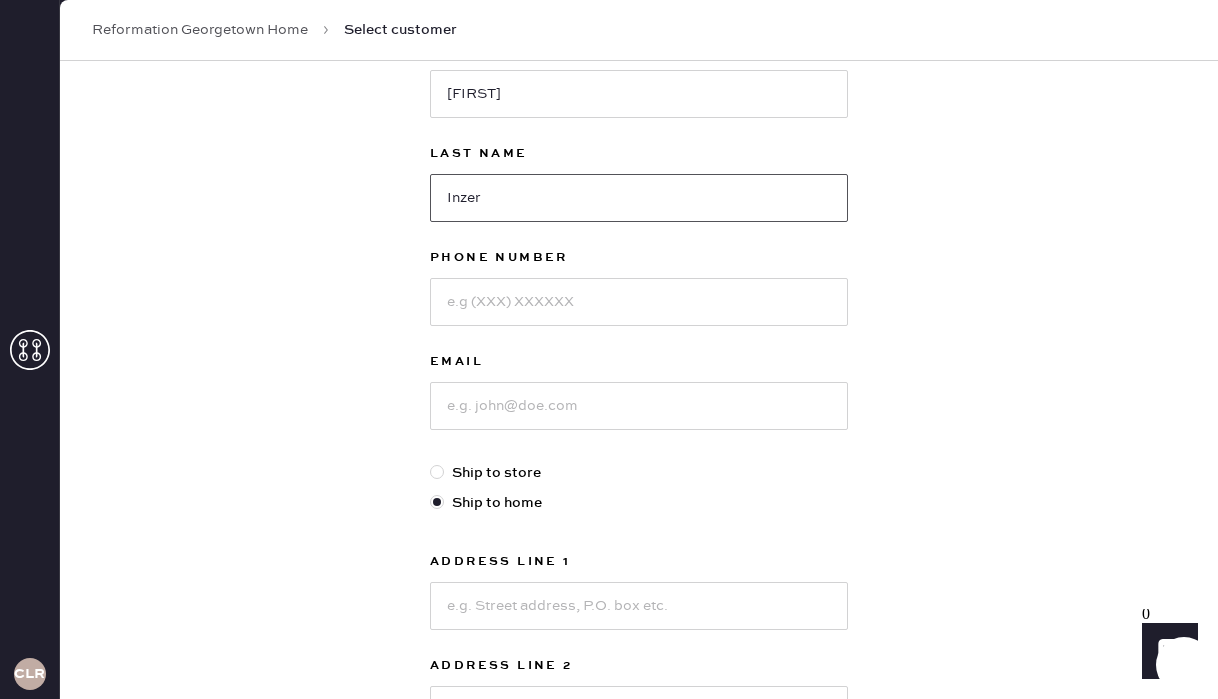 type on "Inzer" 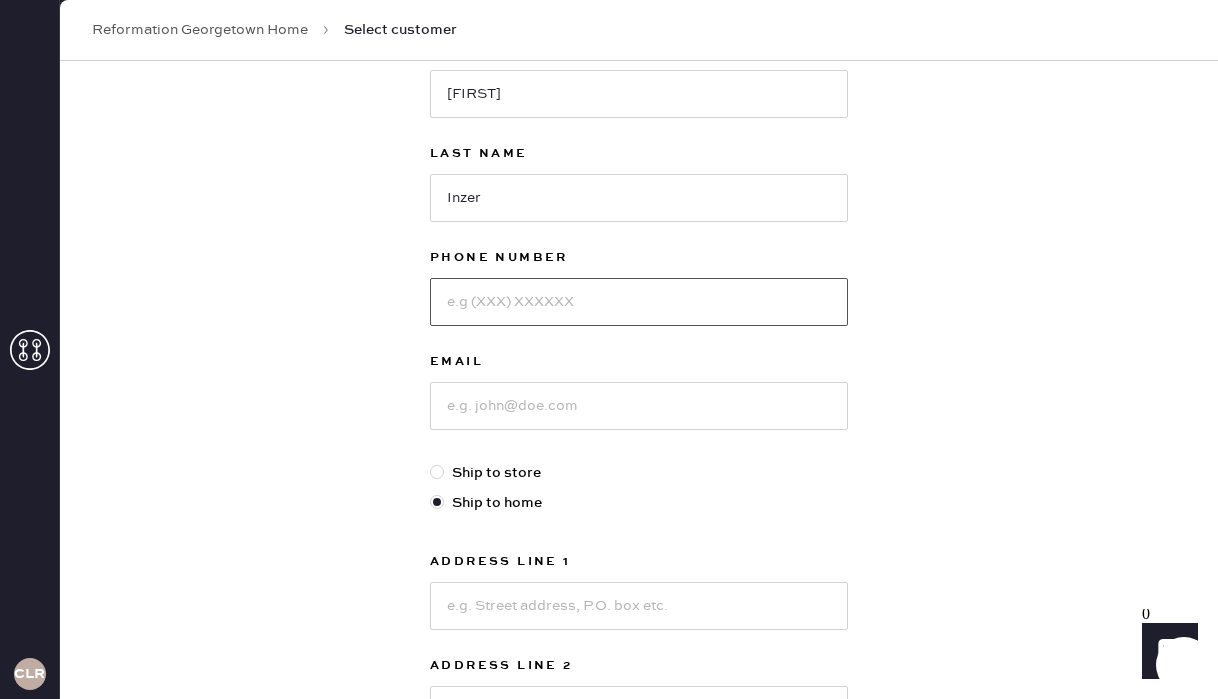 scroll, scrollTop: 235, scrollLeft: 0, axis: vertical 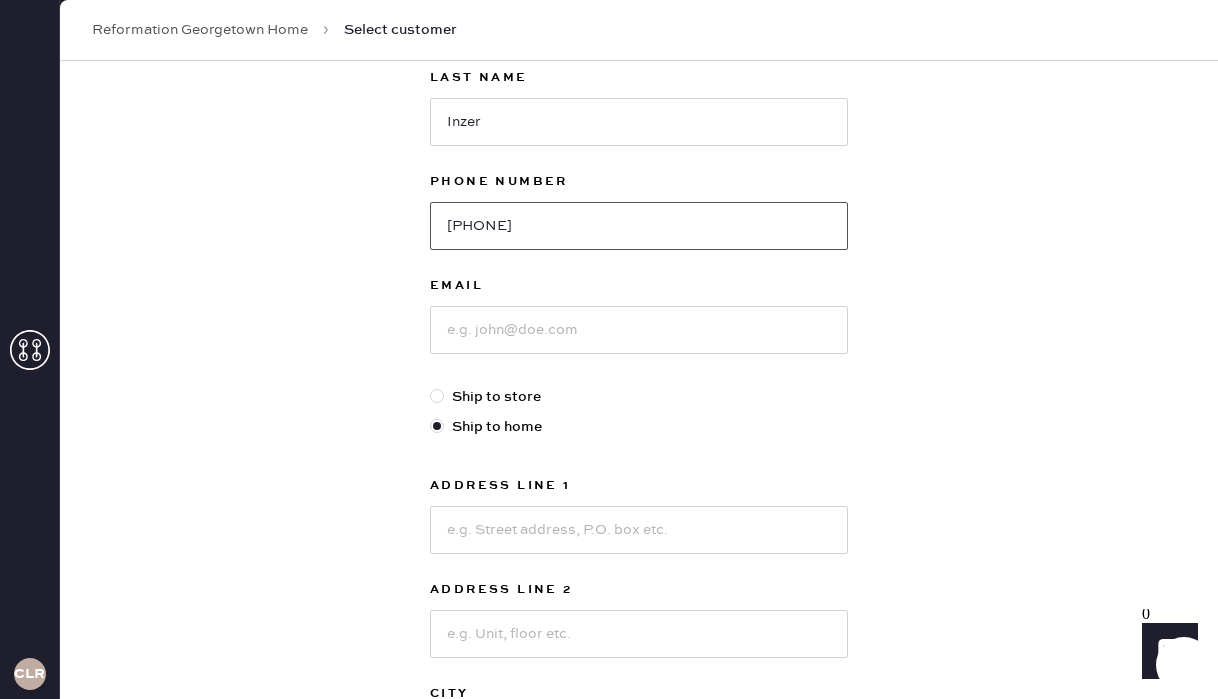 type on "[PHONE]" 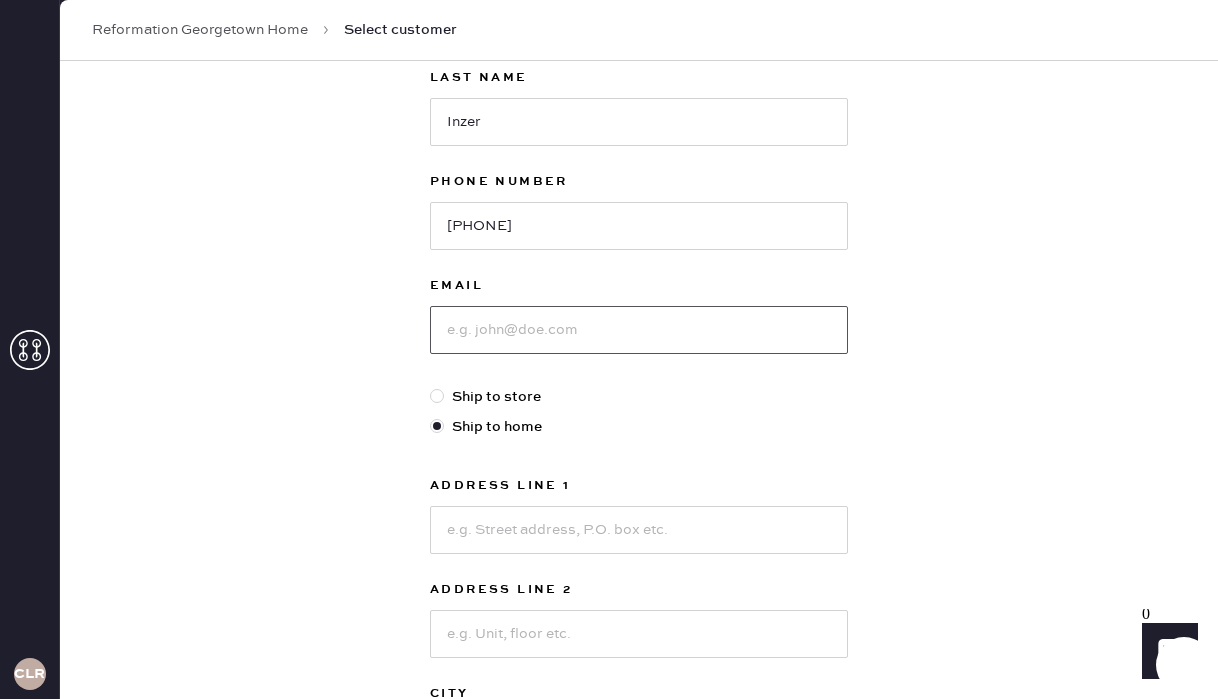 click at bounding box center (639, 330) 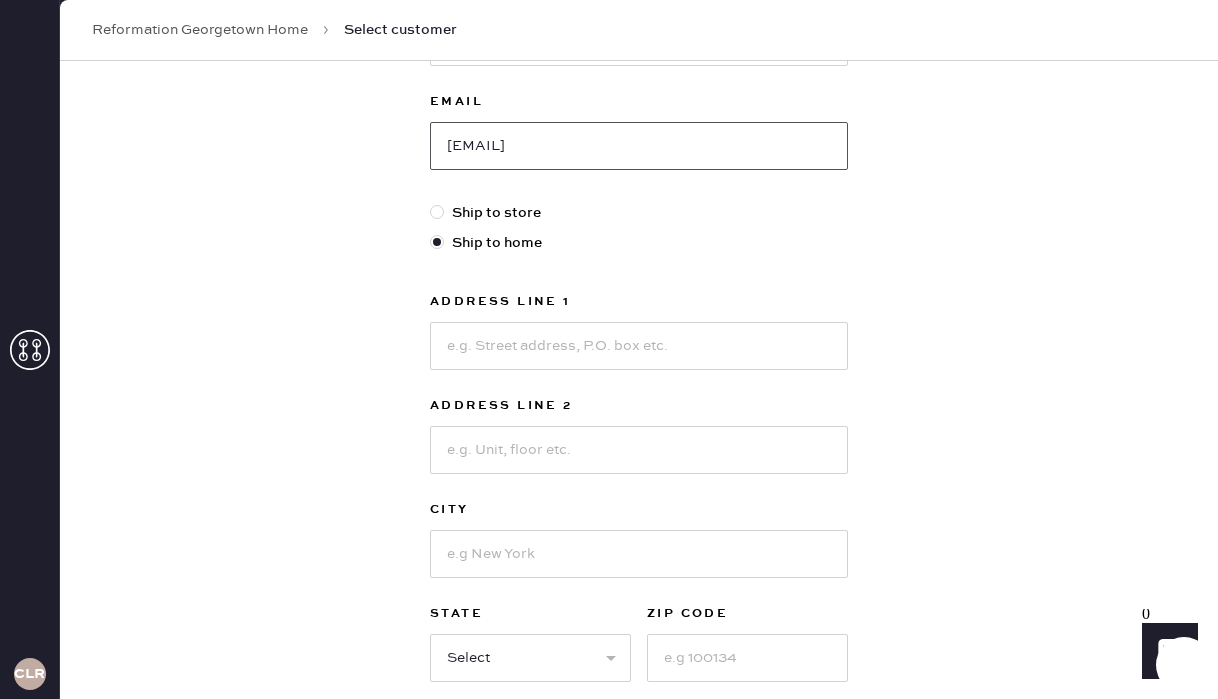 scroll, scrollTop: 497, scrollLeft: 0, axis: vertical 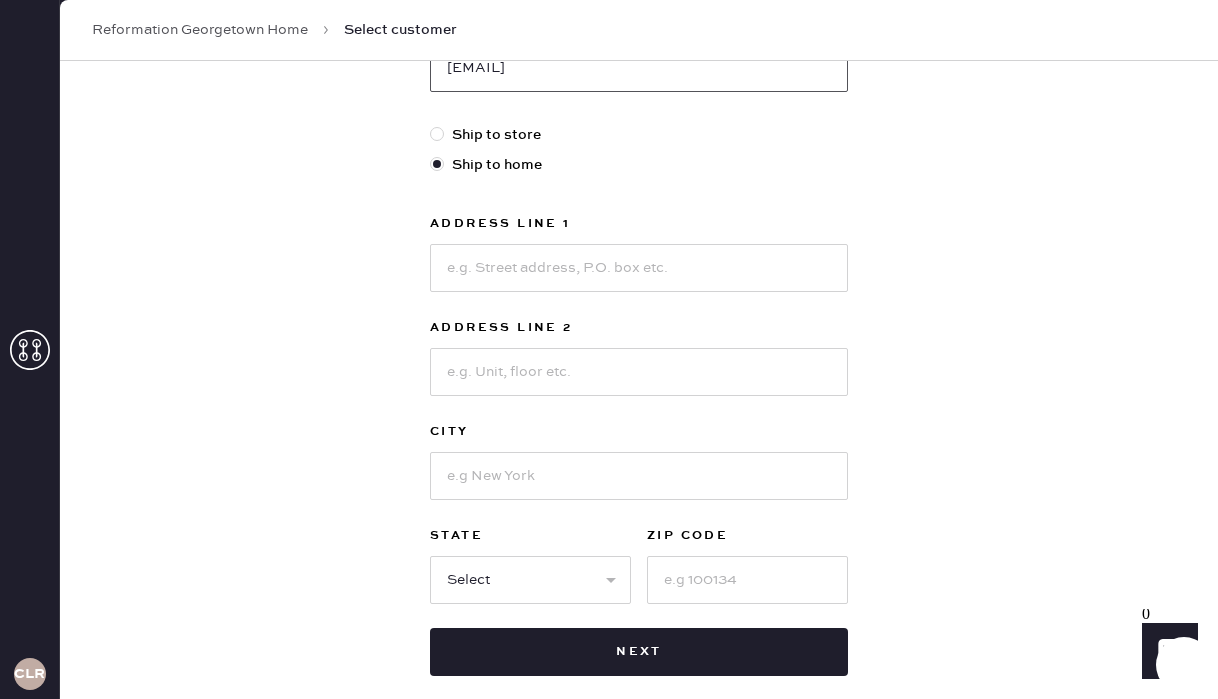 type on "[EMAIL]" 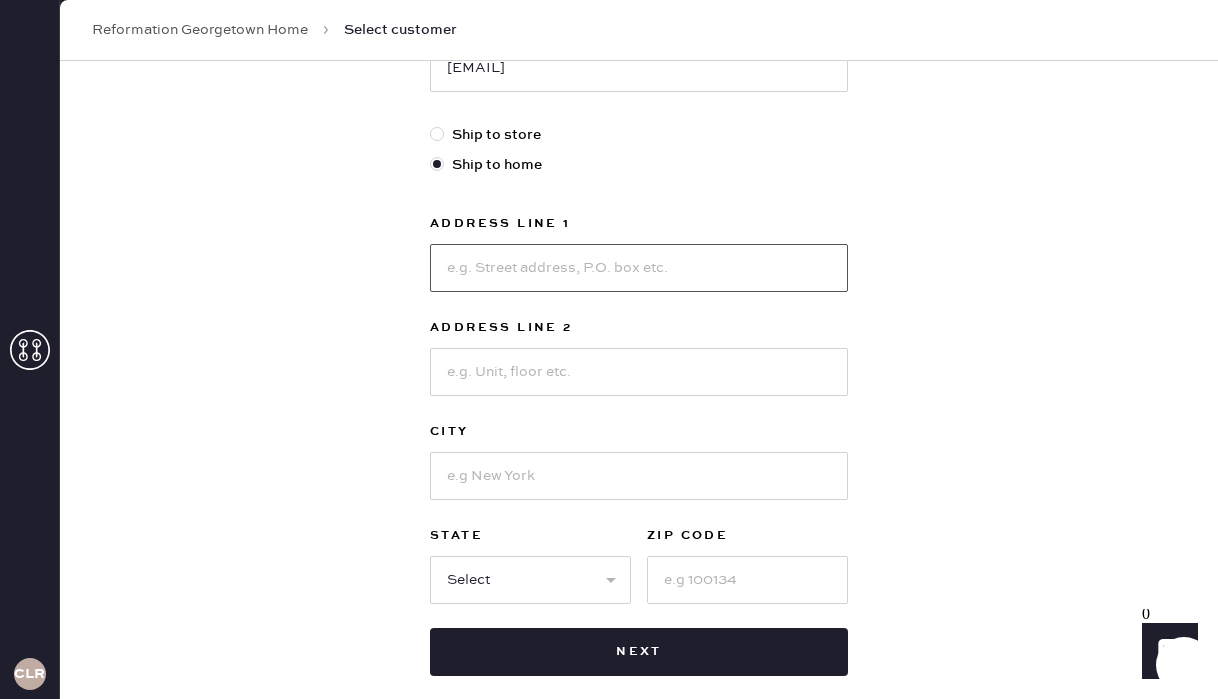 click at bounding box center [639, 268] 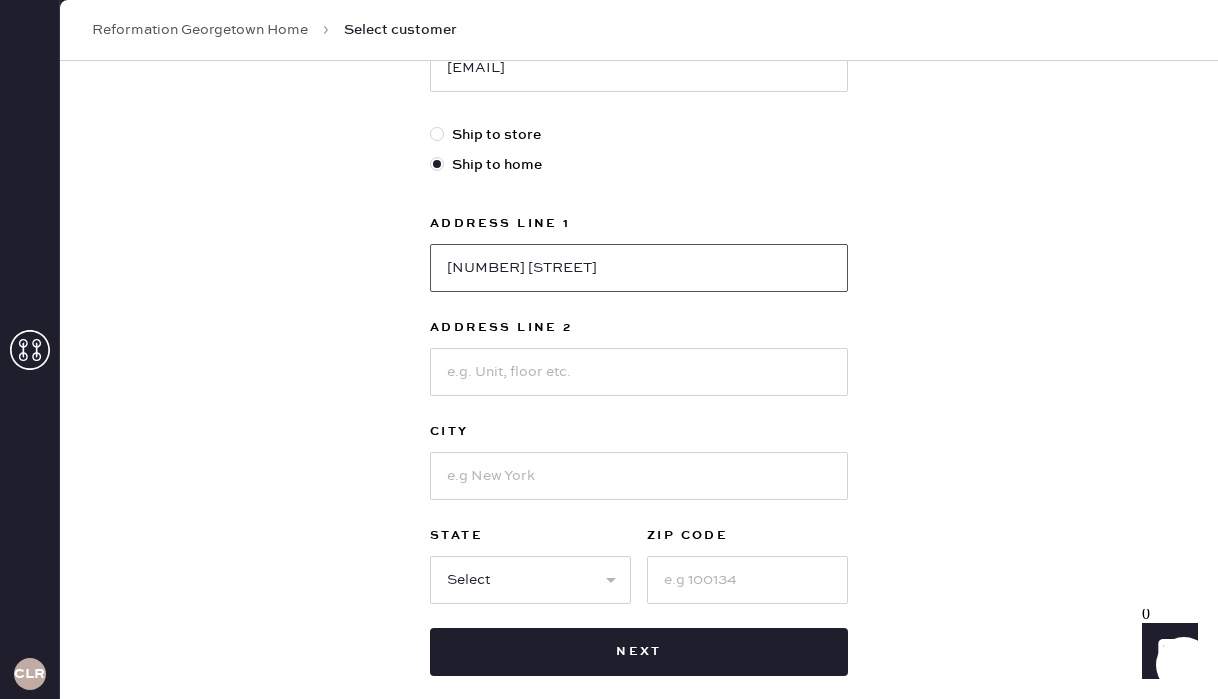 click on "[NUMBER] [STREET]" at bounding box center (639, 268) 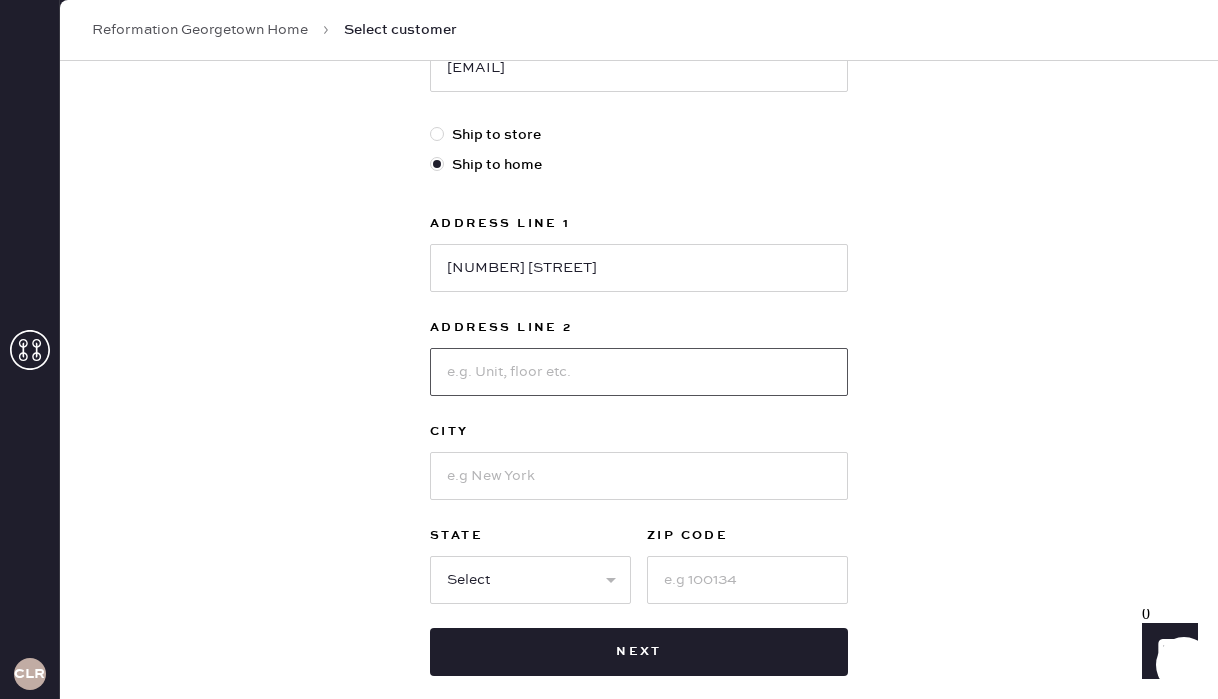 click at bounding box center (639, 372) 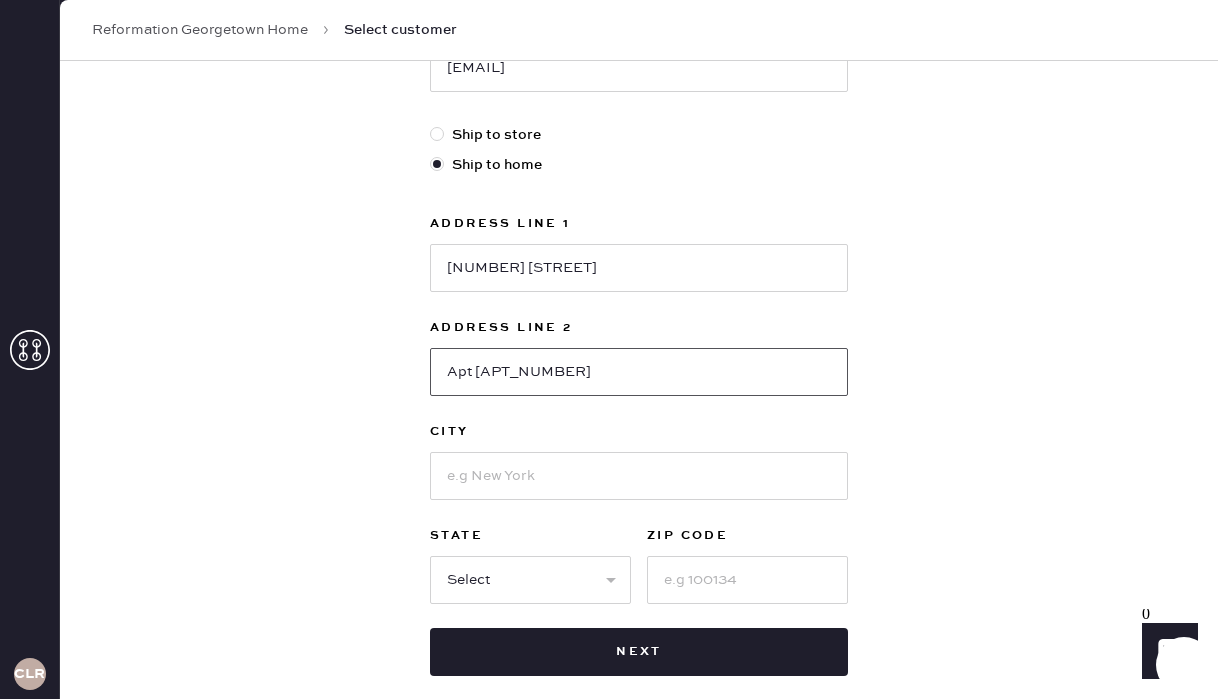 scroll, scrollTop: 602, scrollLeft: 0, axis: vertical 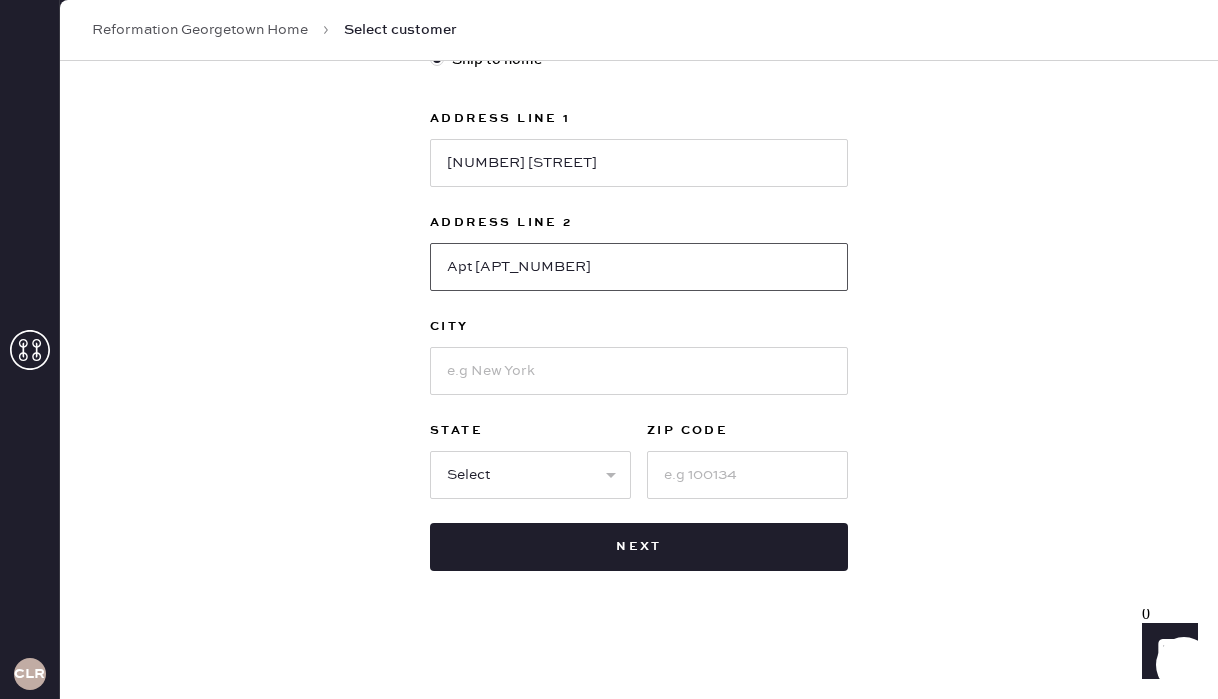 type on "Apt [APT_NUMBER]" 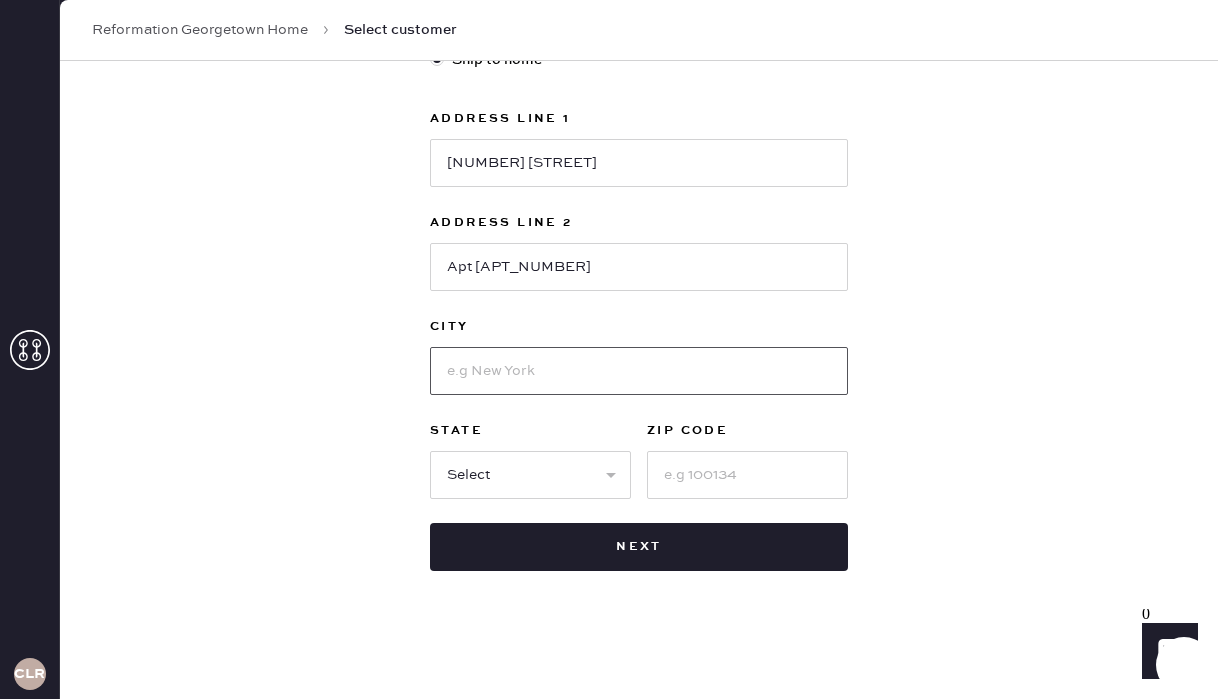 click at bounding box center [639, 371] 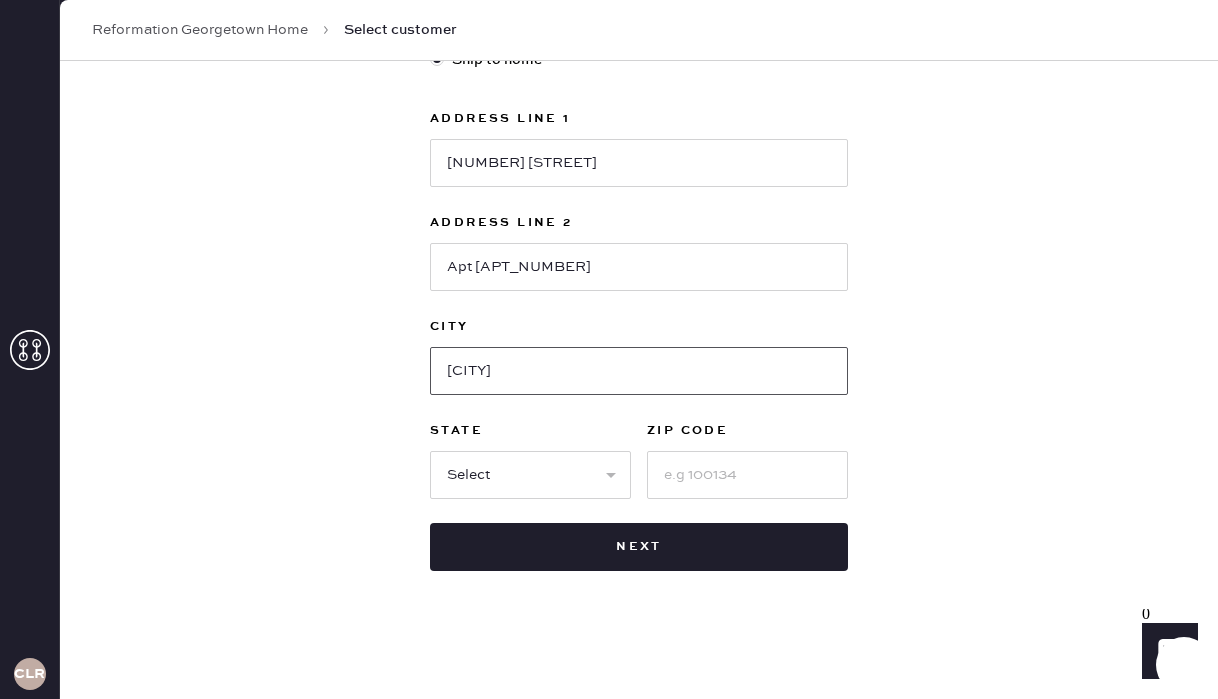 type on "[CITY]" 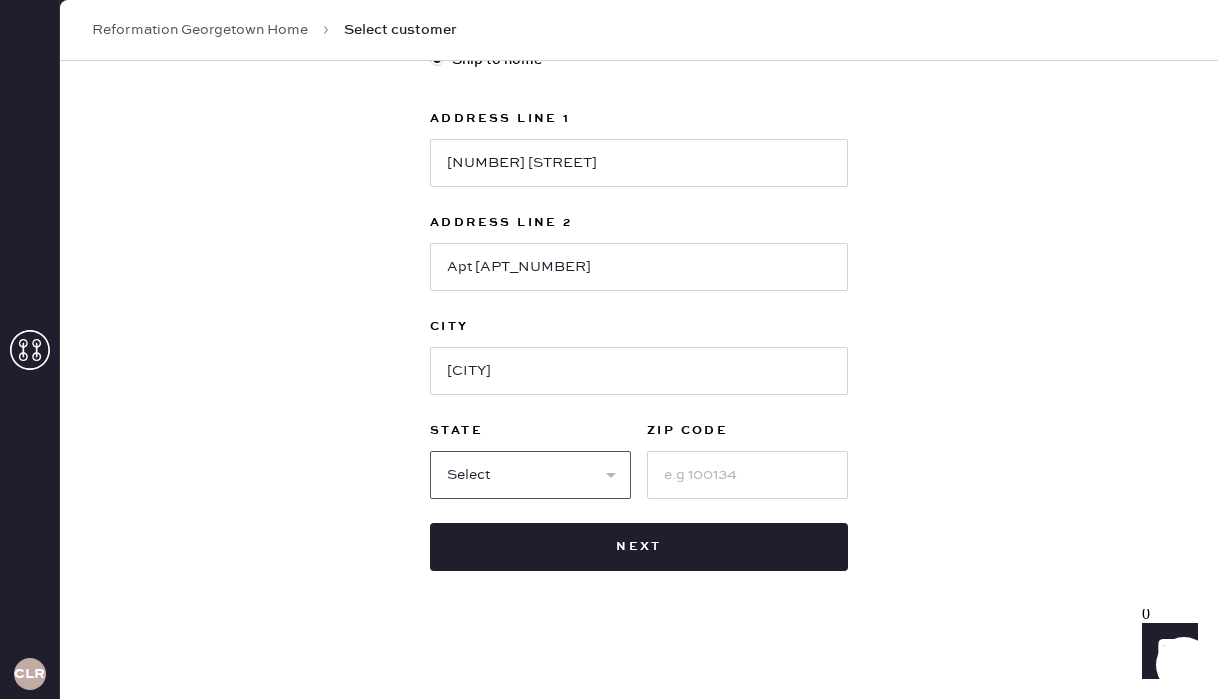 click on "Select AK AL AR AZ CA CO CT DC DE FL GA HI IA ID IL IN KS KY LA MA MD ME MI MN MO MS MT NC ND NE NH NJ NM NV NY OH OK OR PA RI SC SD TN TX UT VA VT WA WI WV WY" at bounding box center [530, 475] 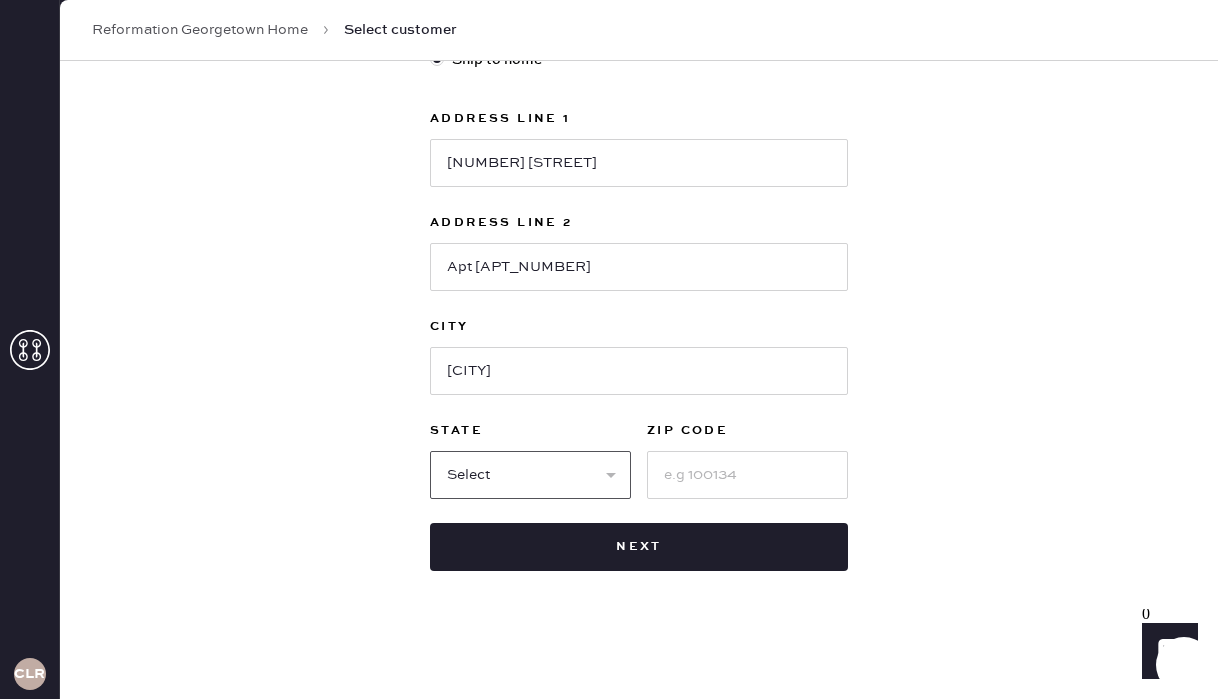 select on "VA" 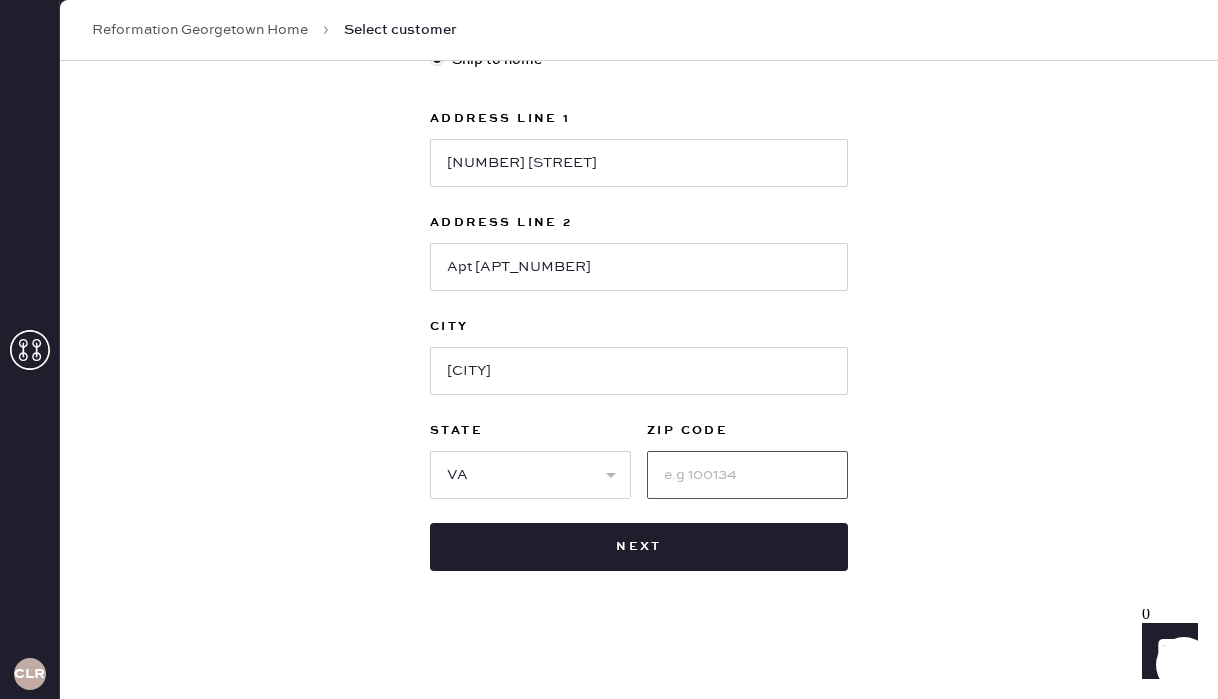 click at bounding box center (747, 475) 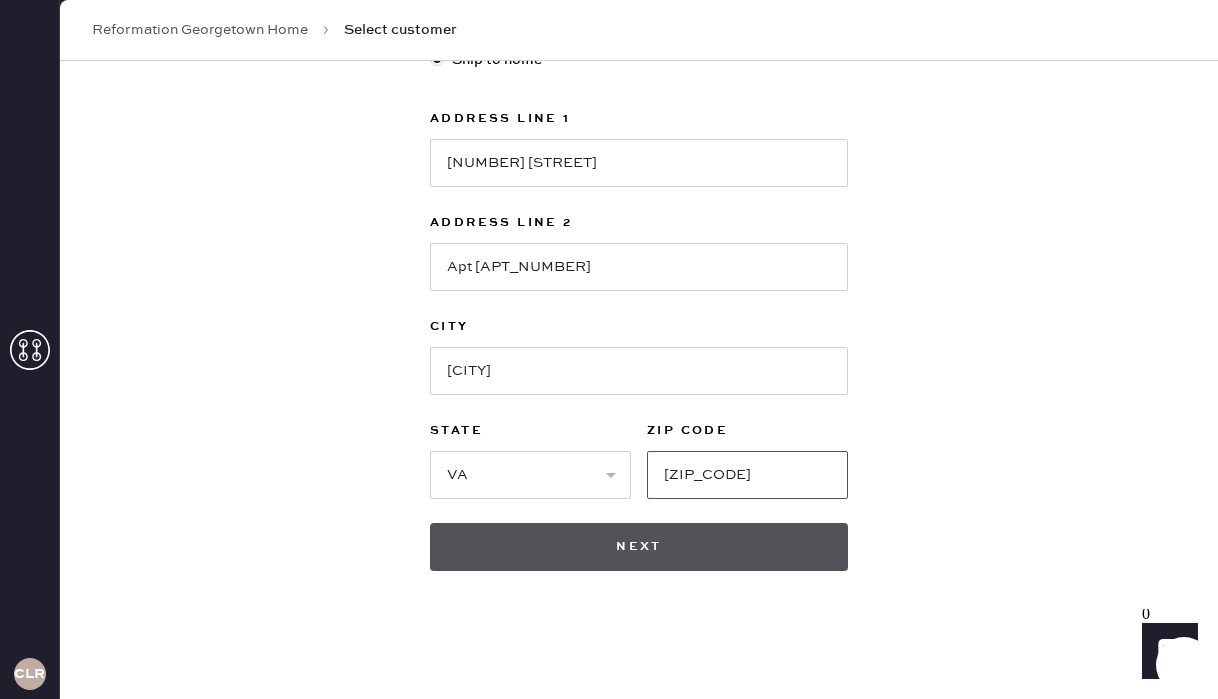 type on "[ZIP_CODE]" 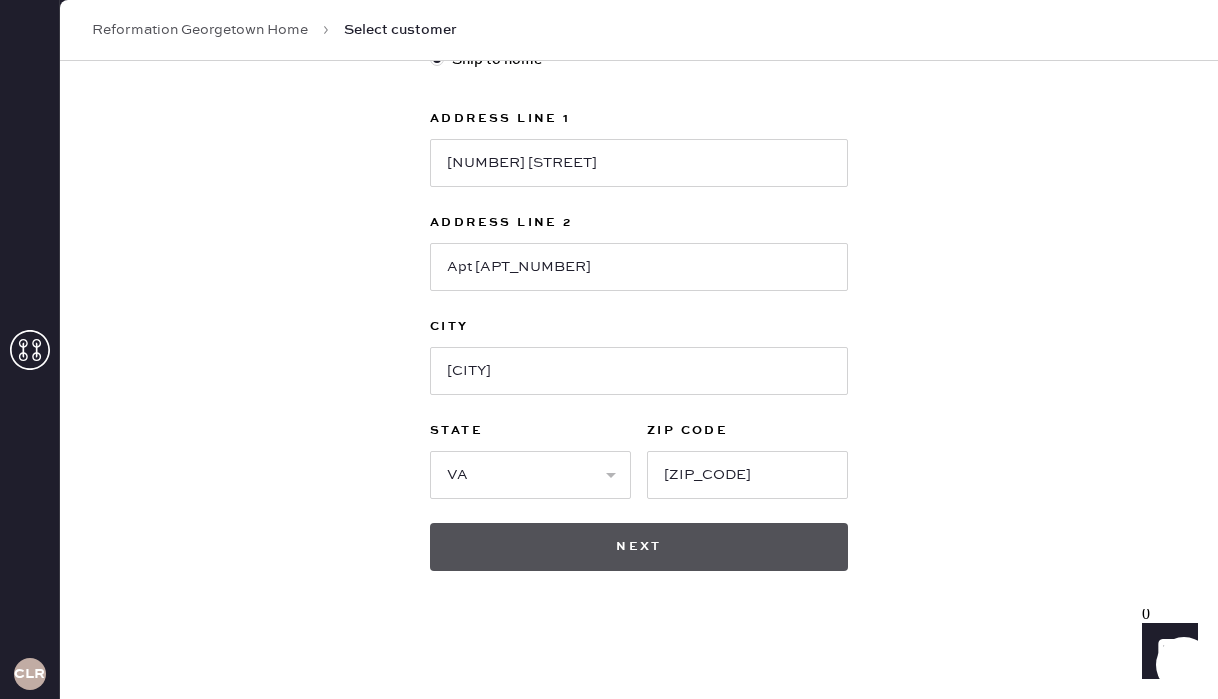 click on "Next" at bounding box center [639, 547] 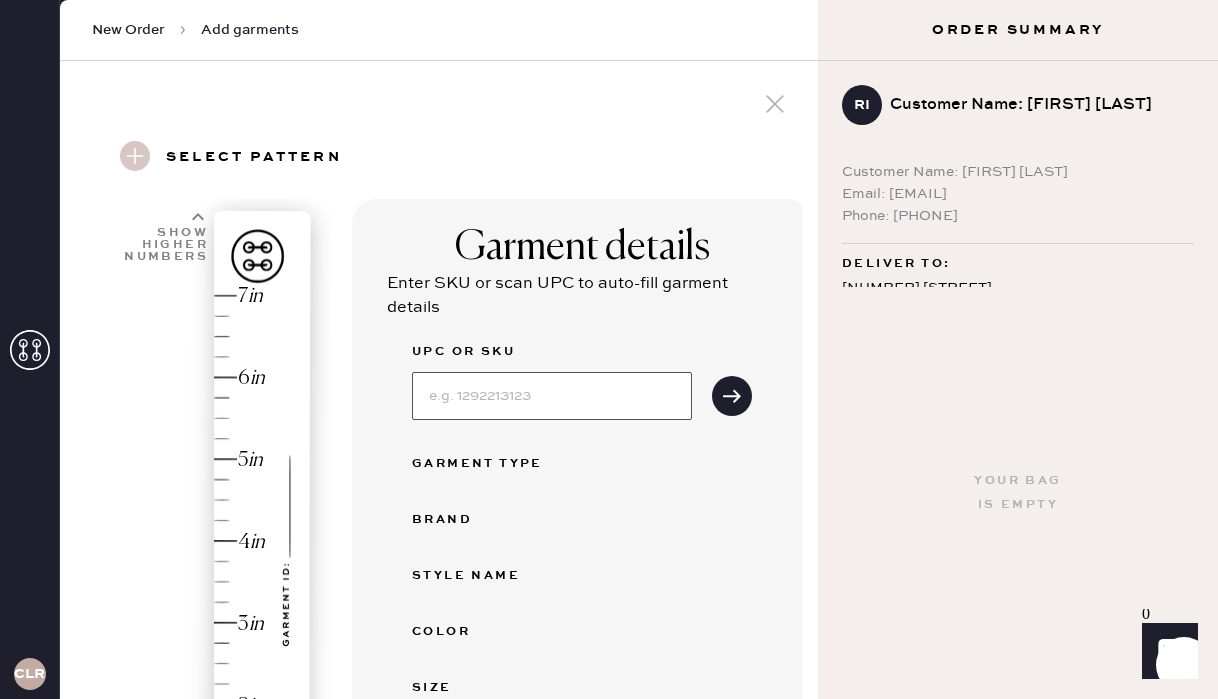 click at bounding box center [552, 396] 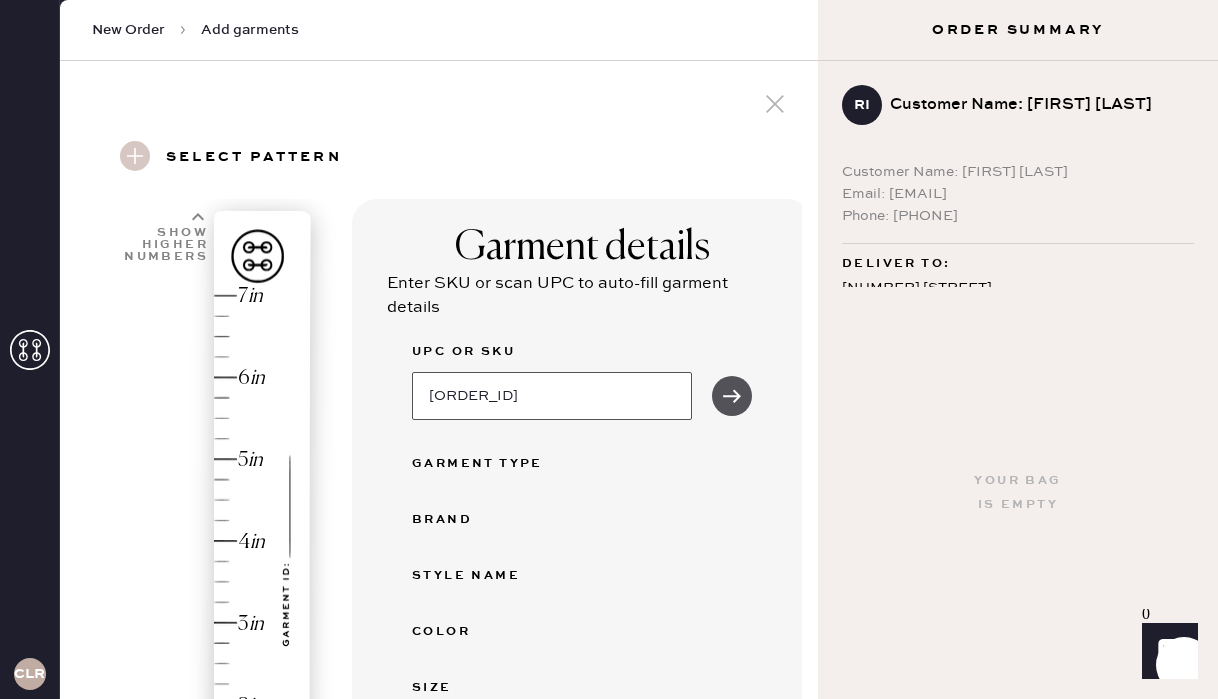 type on "[ORDER_ID]" 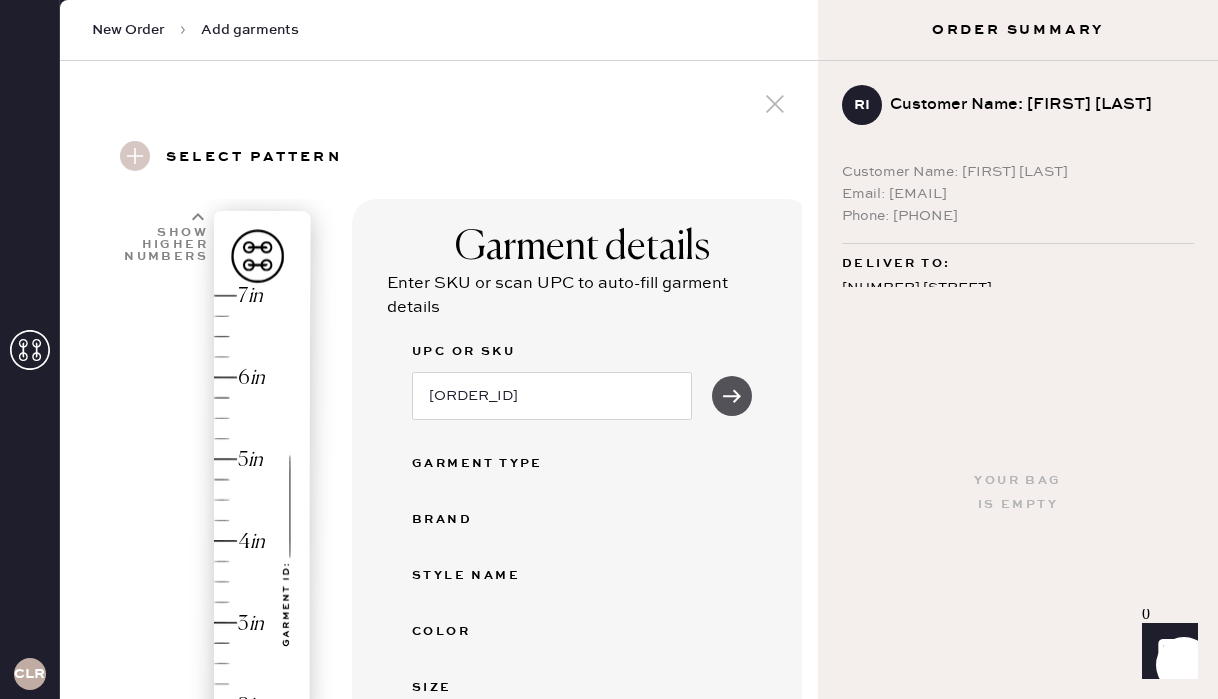 click at bounding box center (732, 396) 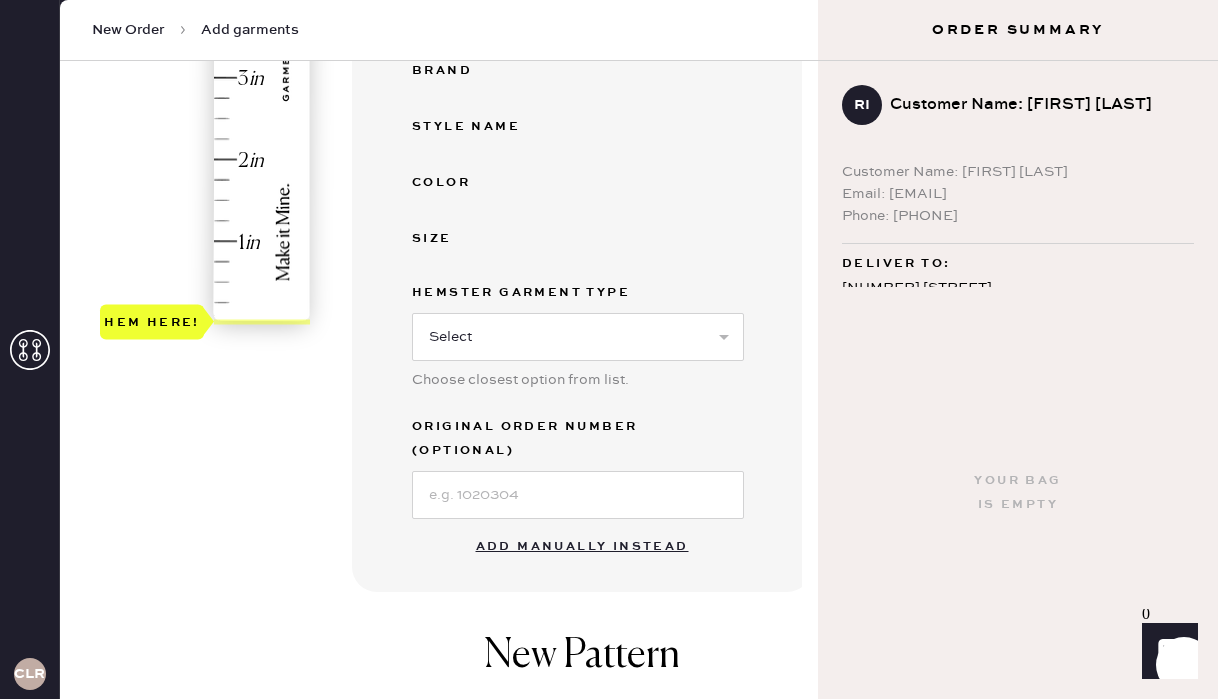 scroll, scrollTop: 581, scrollLeft: 0, axis: vertical 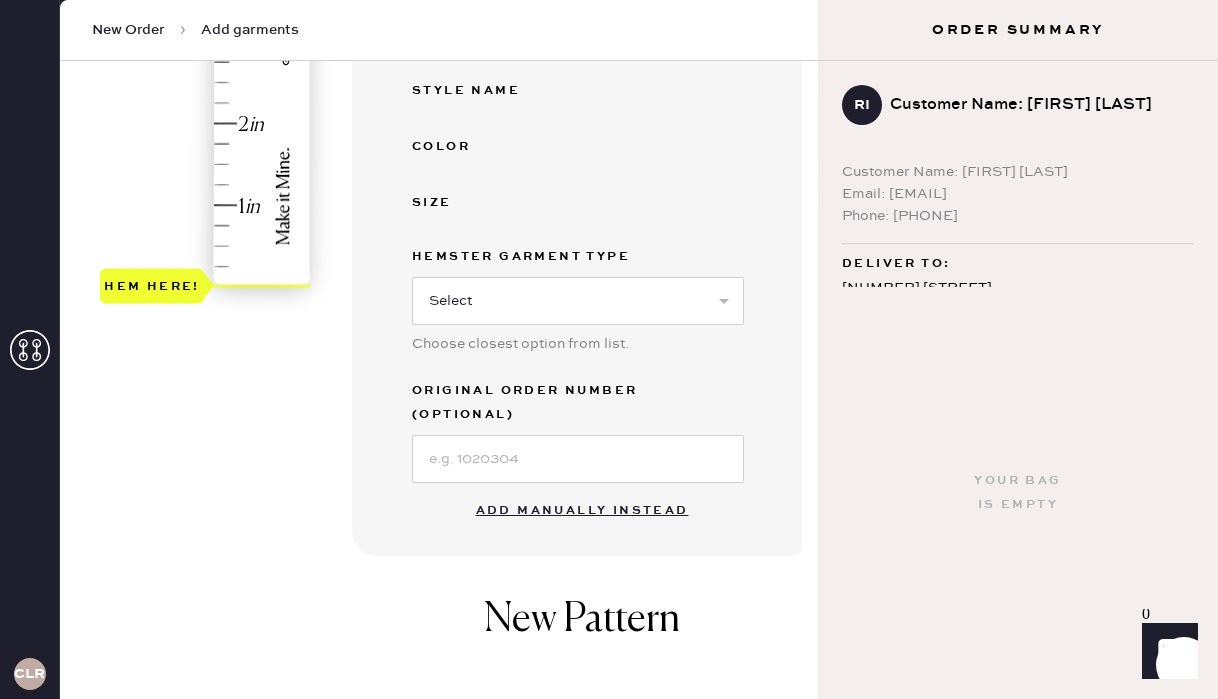 click on "Add manually instead" at bounding box center [582, 511] 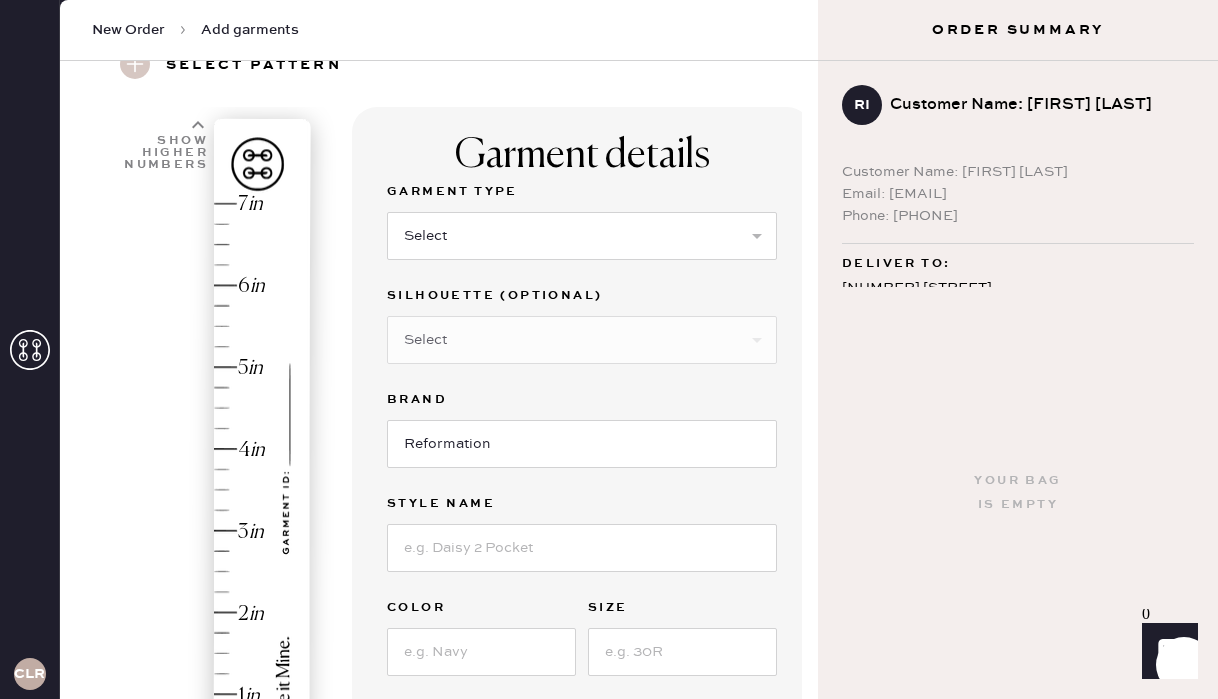 scroll, scrollTop: 91, scrollLeft: 0, axis: vertical 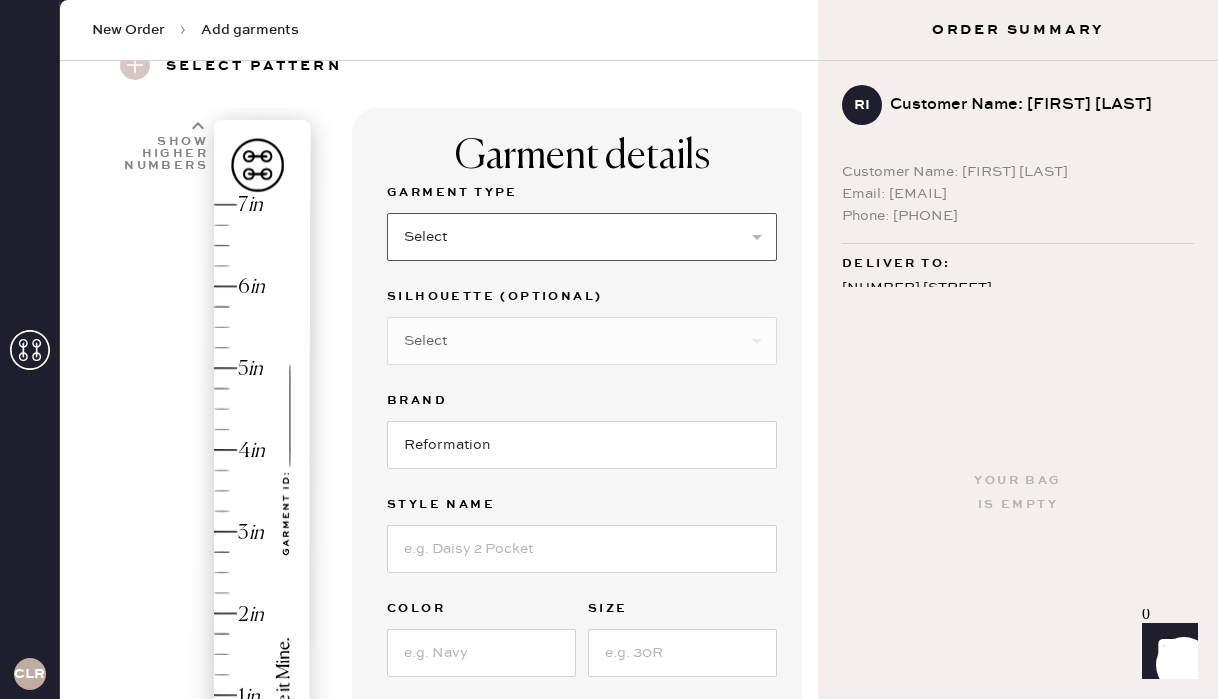 click on "Select Basic Skirt Jeans Leggings Pants Shorts Basic Sleeved Dress Basic Sleeveless Dress Basic Strap Dress Strap Jumpsuit Outerwear Button Down Top Sleeved Top Sleeveless Top" at bounding box center [582, 237] 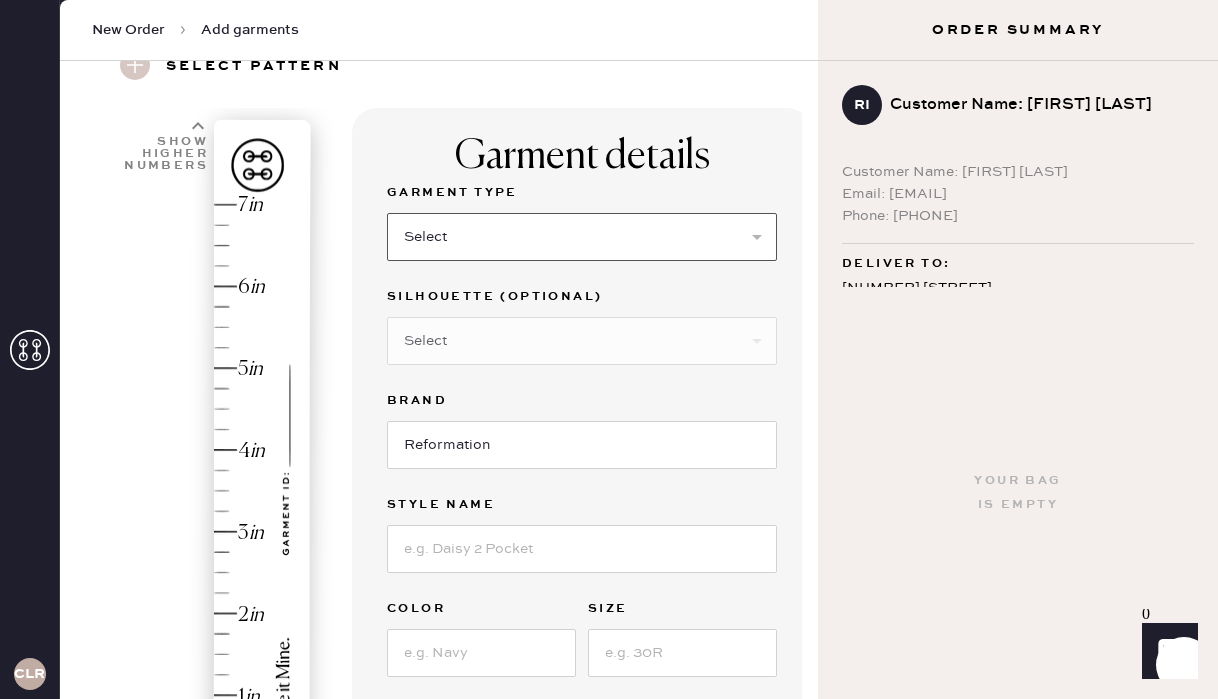 select on "2" 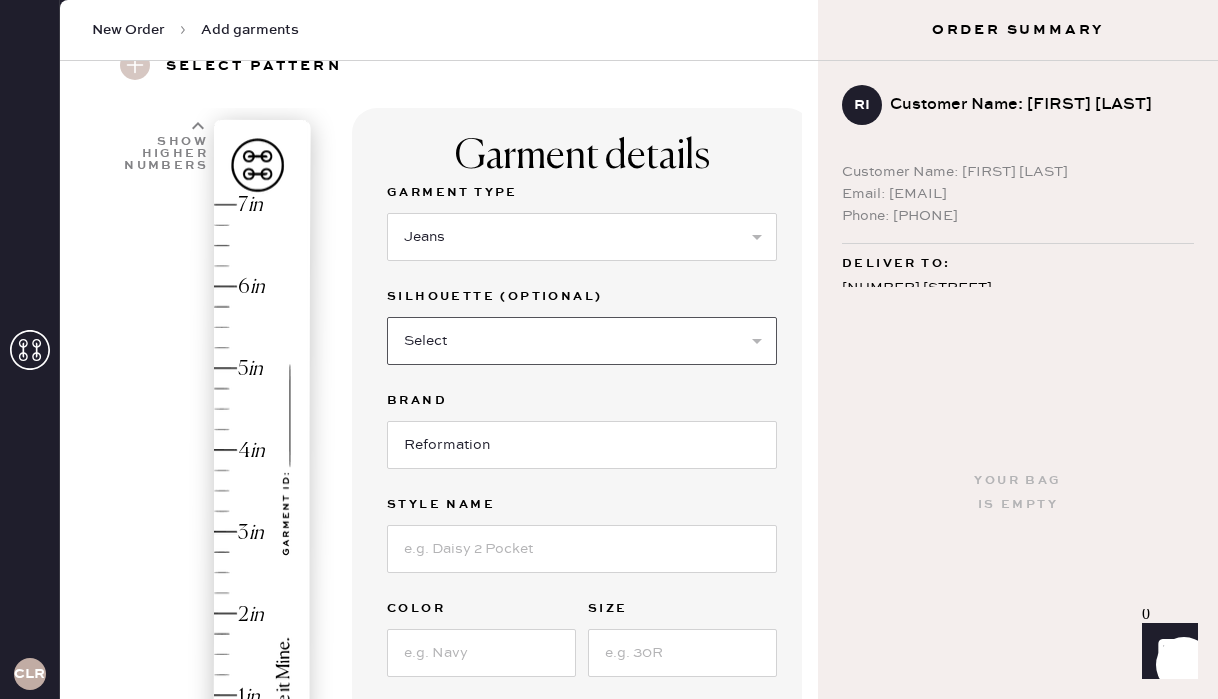 click on "Select Shorts Cropped Flare Boot Cut Straight Skinny Other" at bounding box center [582, 341] 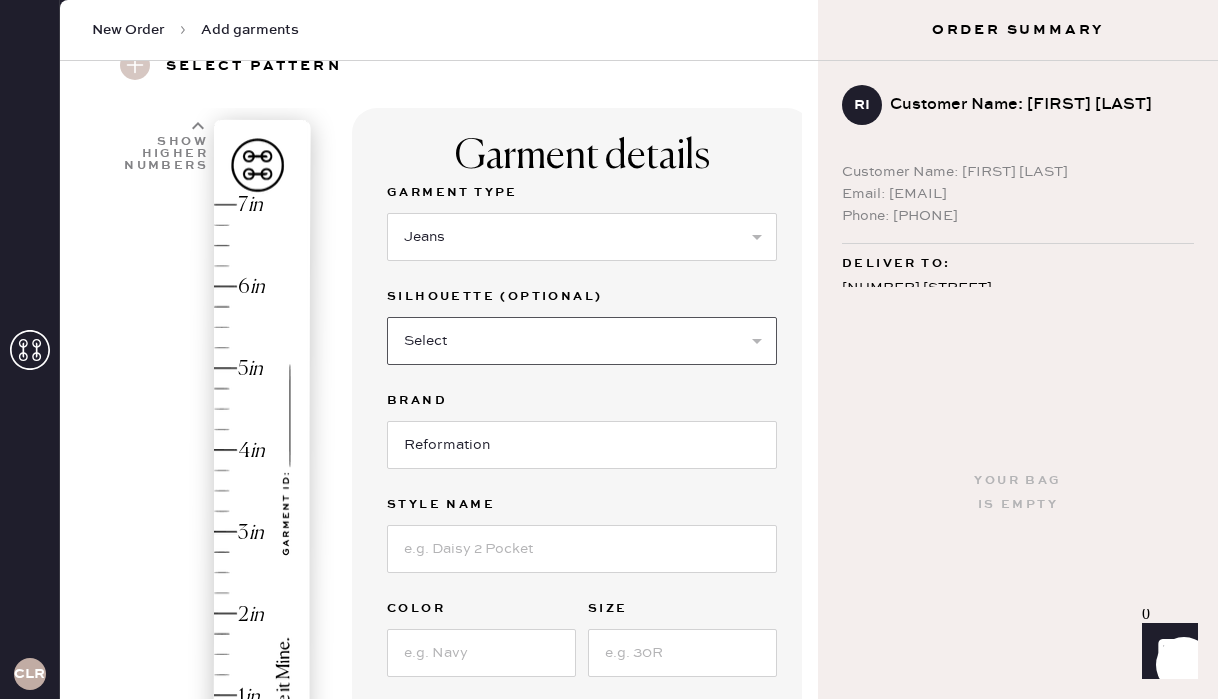 select on "other" 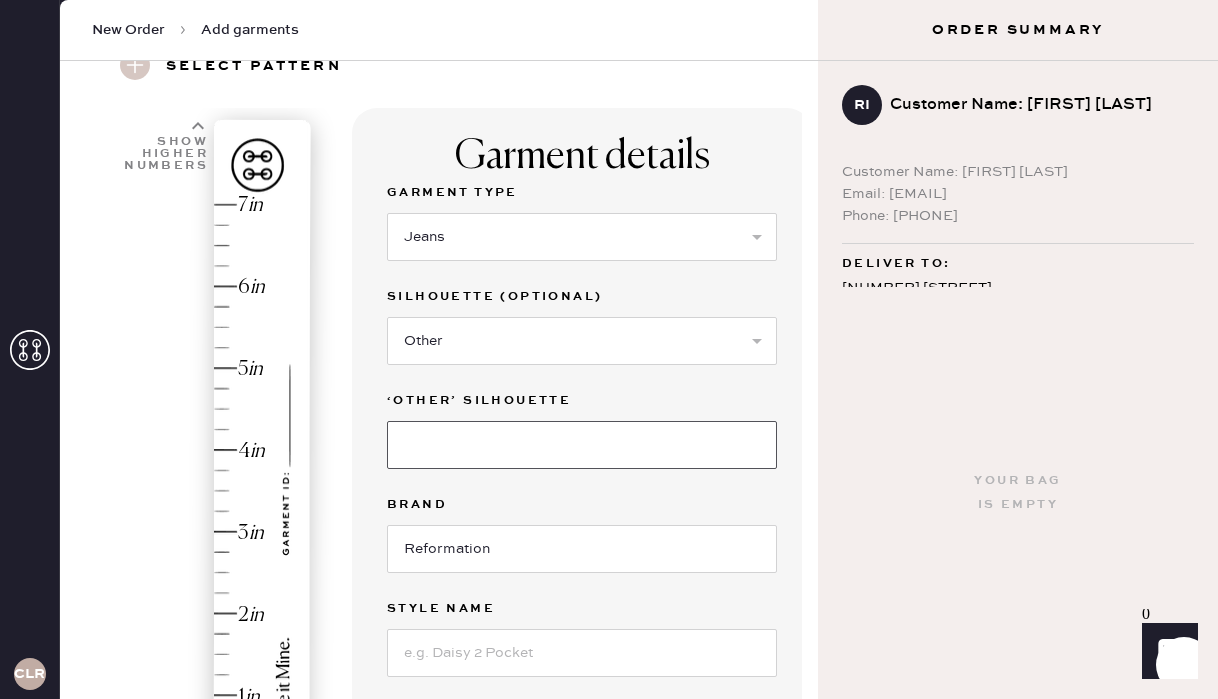 click at bounding box center (582, 445) 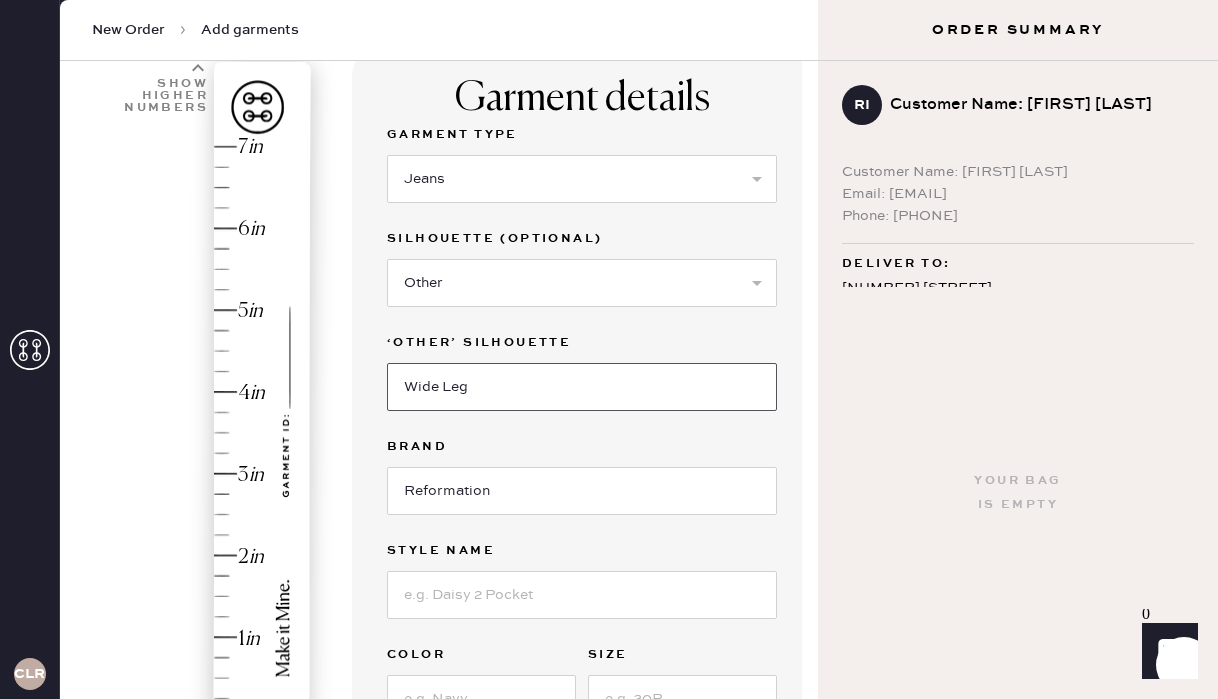 scroll, scrollTop: 163, scrollLeft: 0, axis: vertical 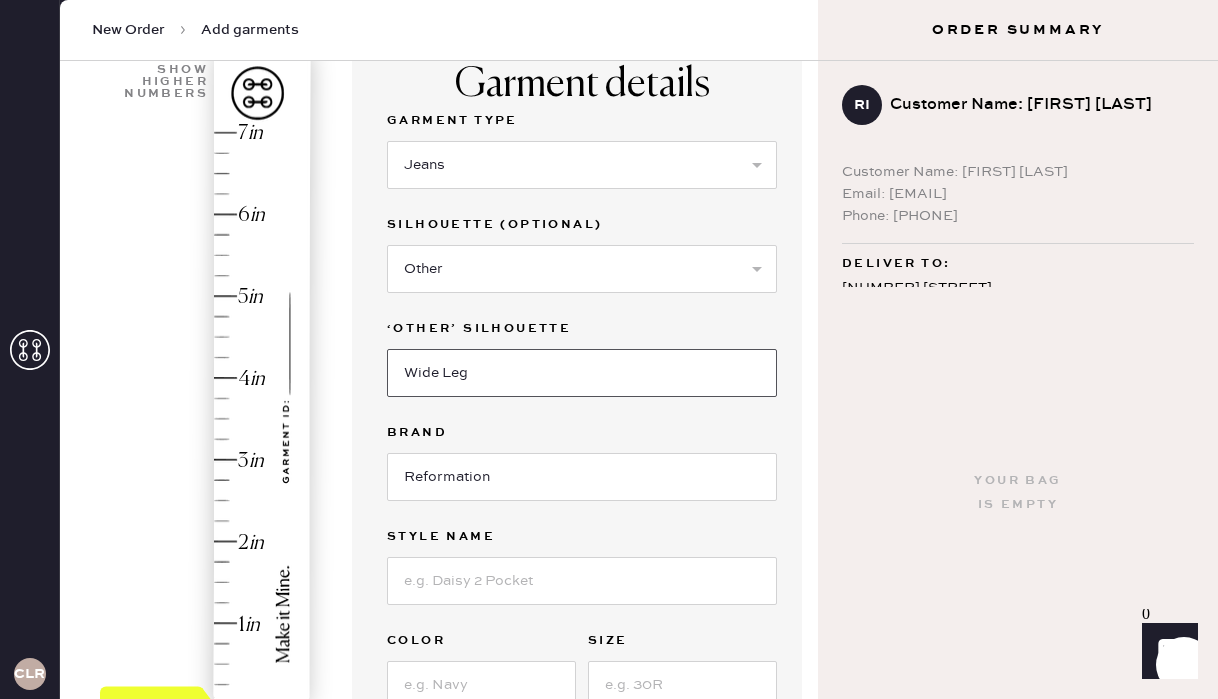 click on "Wide Leg" at bounding box center [582, 373] 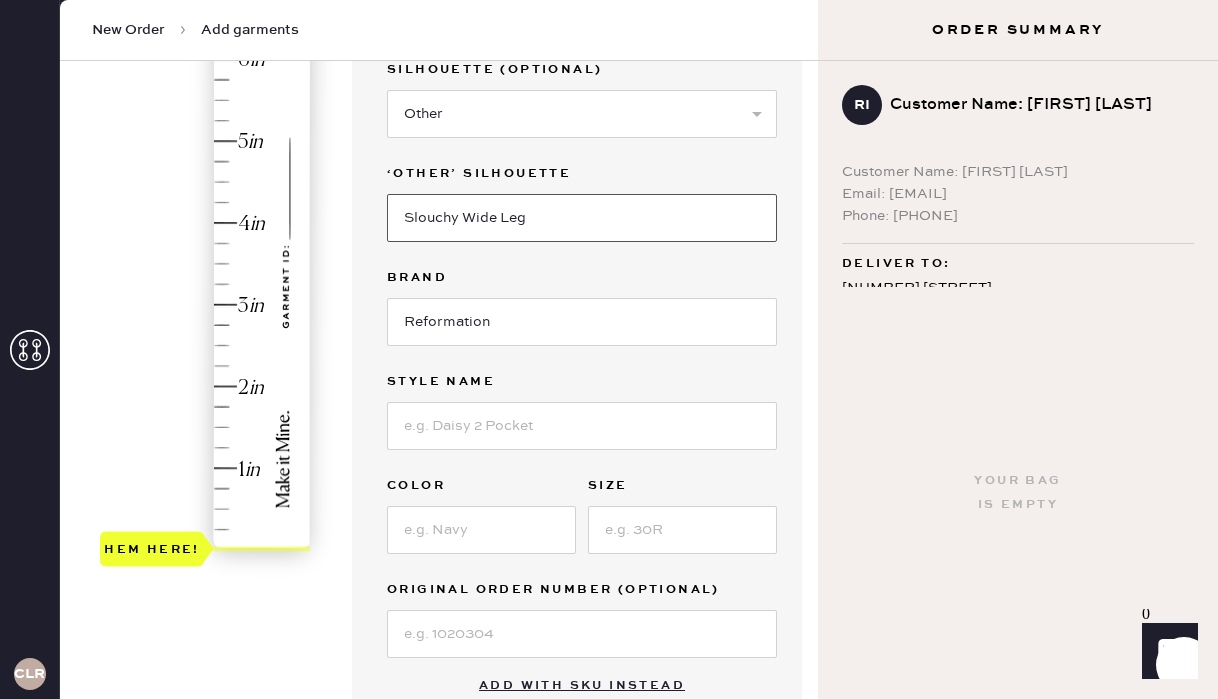 scroll, scrollTop: 397, scrollLeft: 0, axis: vertical 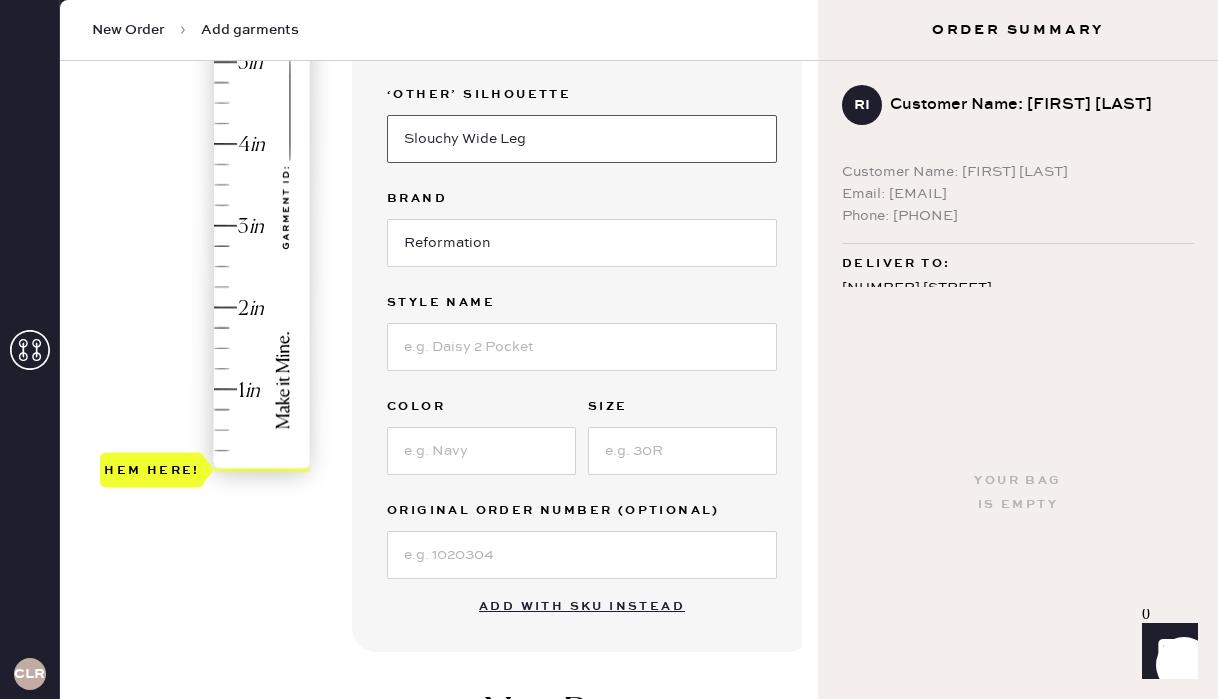 type on "Slouchy Wide Leg" 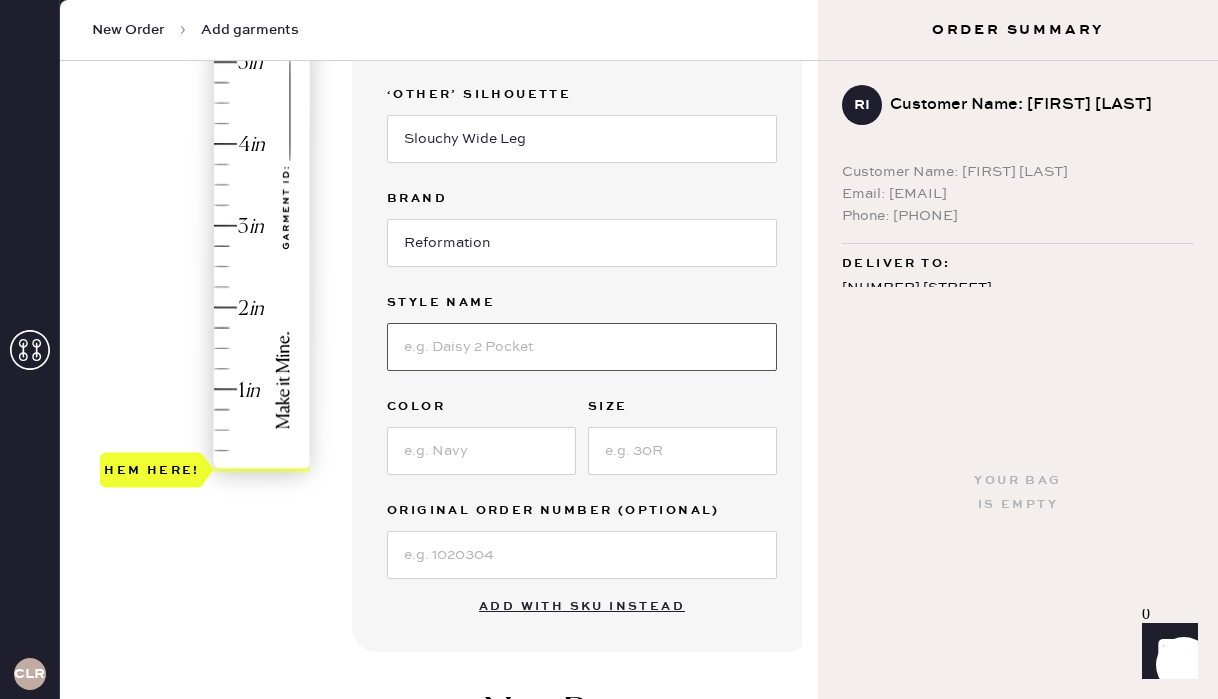 click at bounding box center (582, 347) 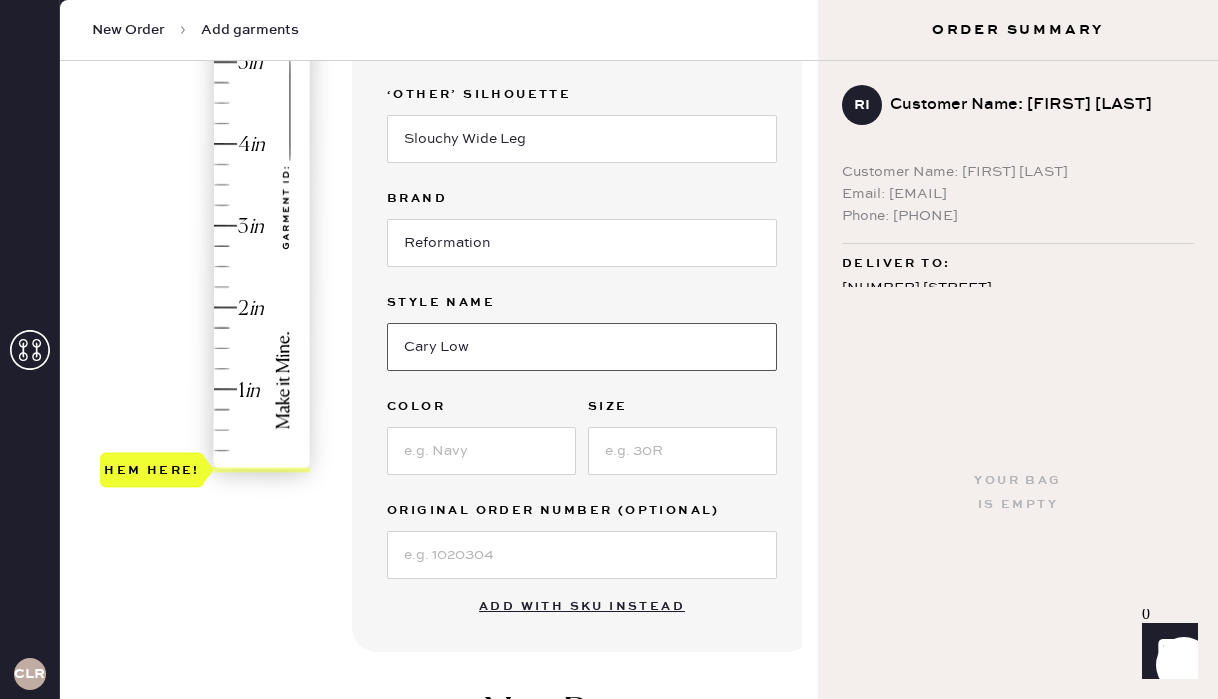 type on "Cary Low Rise Slouchy Wide Leg Jeans" 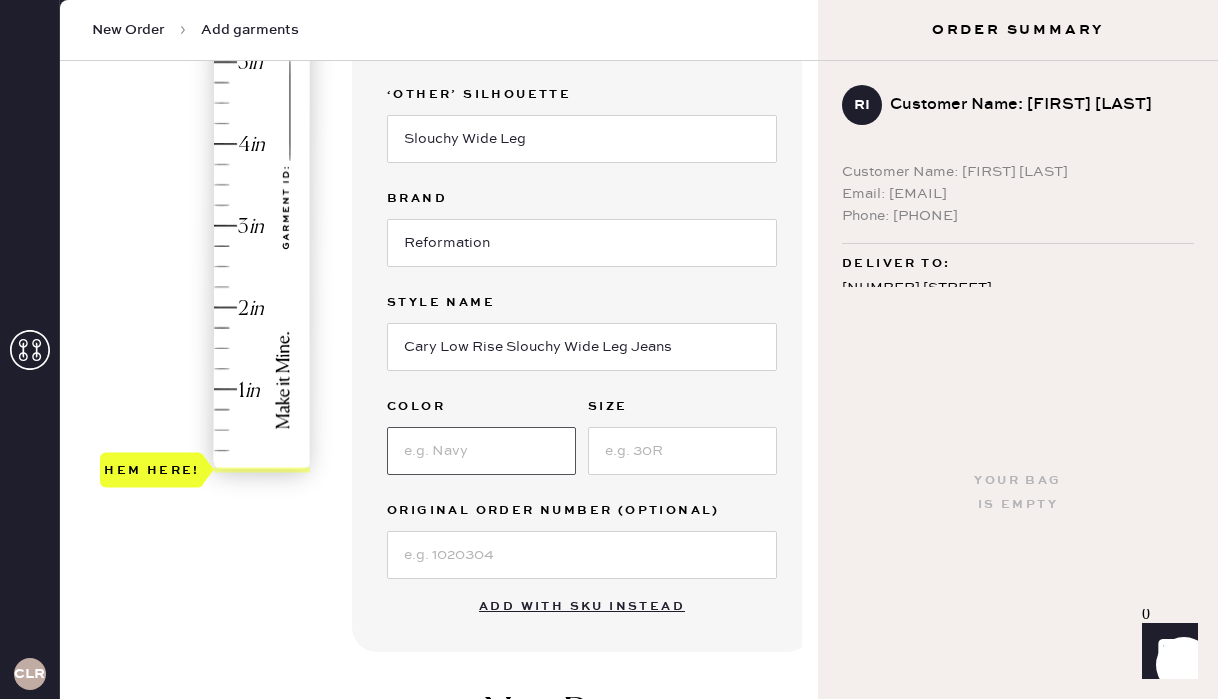 click at bounding box center [481, 451] 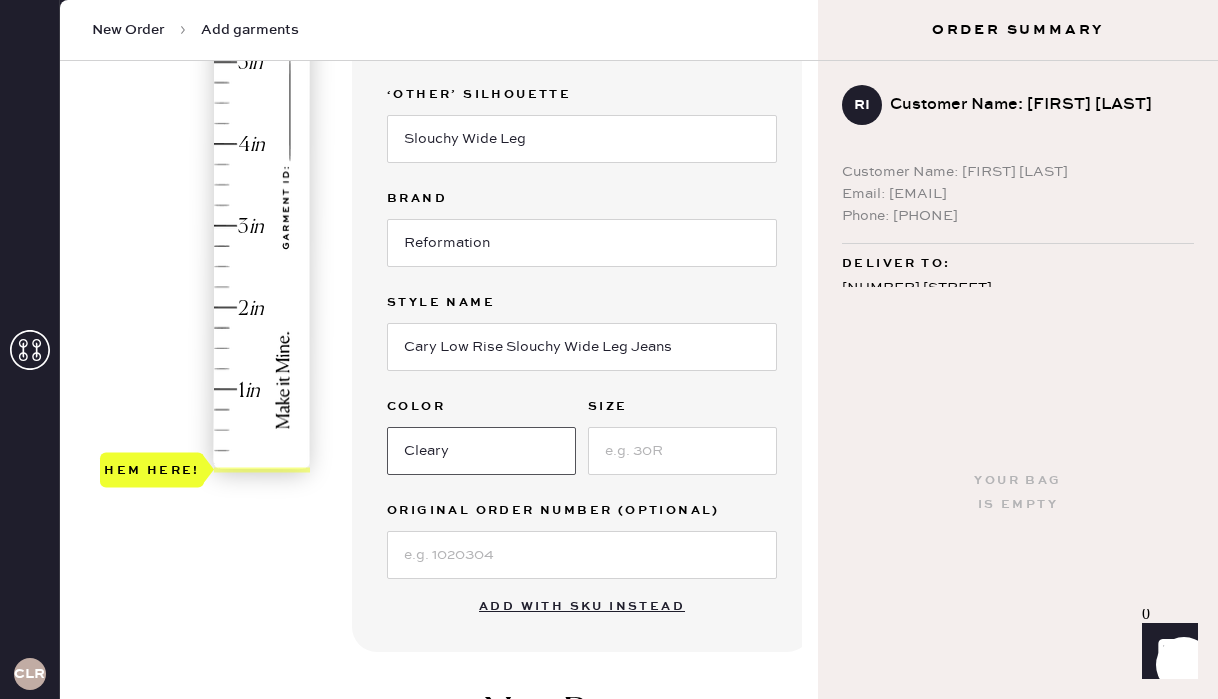 type on "Cleary" 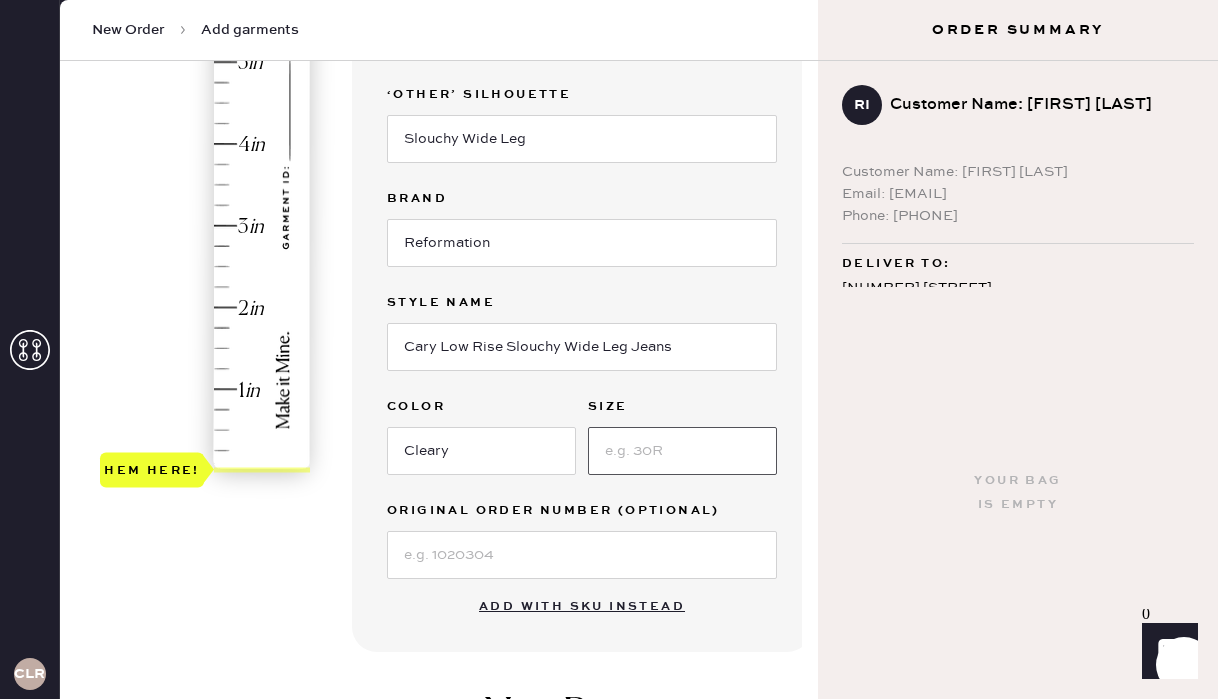click at bounding box center (682, 451) 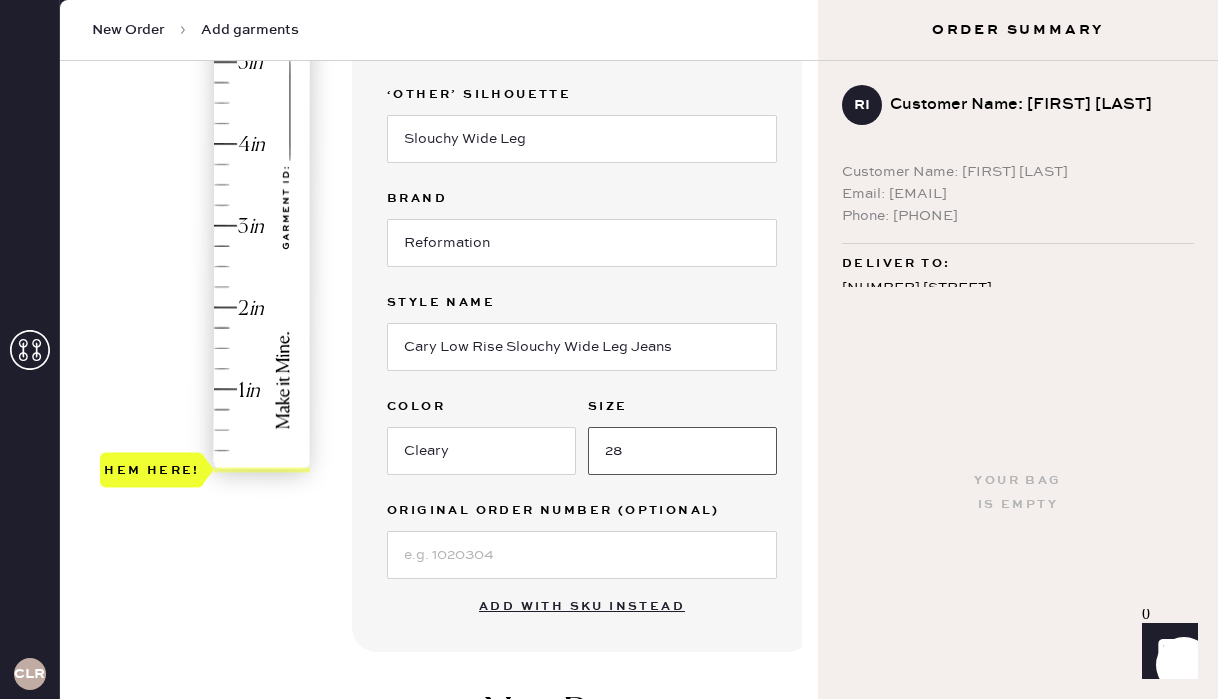 type on "28" 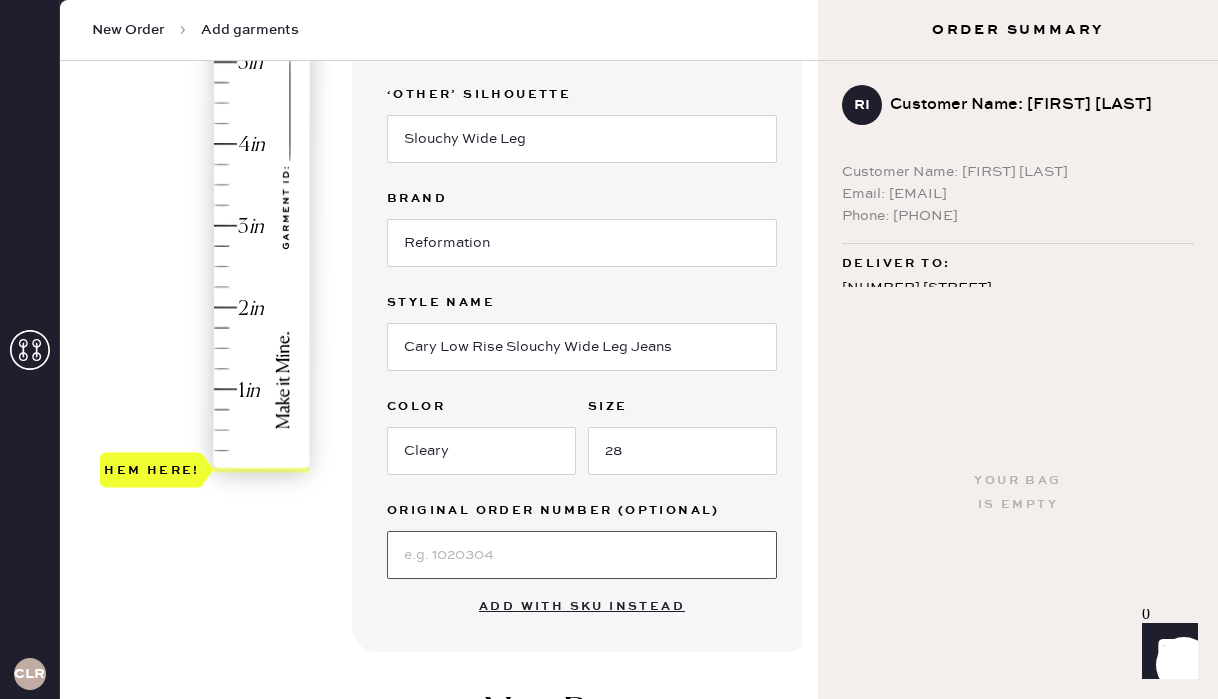 click at bounding box center (582, 555) 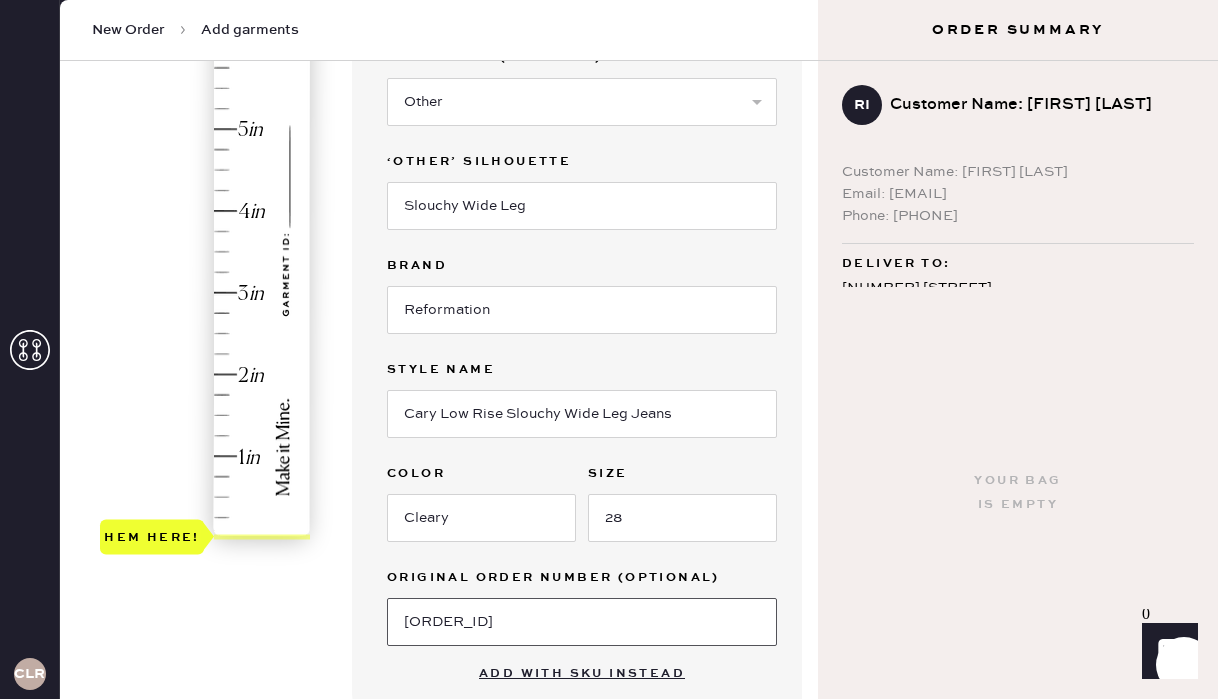 scroll, scrollTop: 289, scrollLeft: 0, axis: vertical 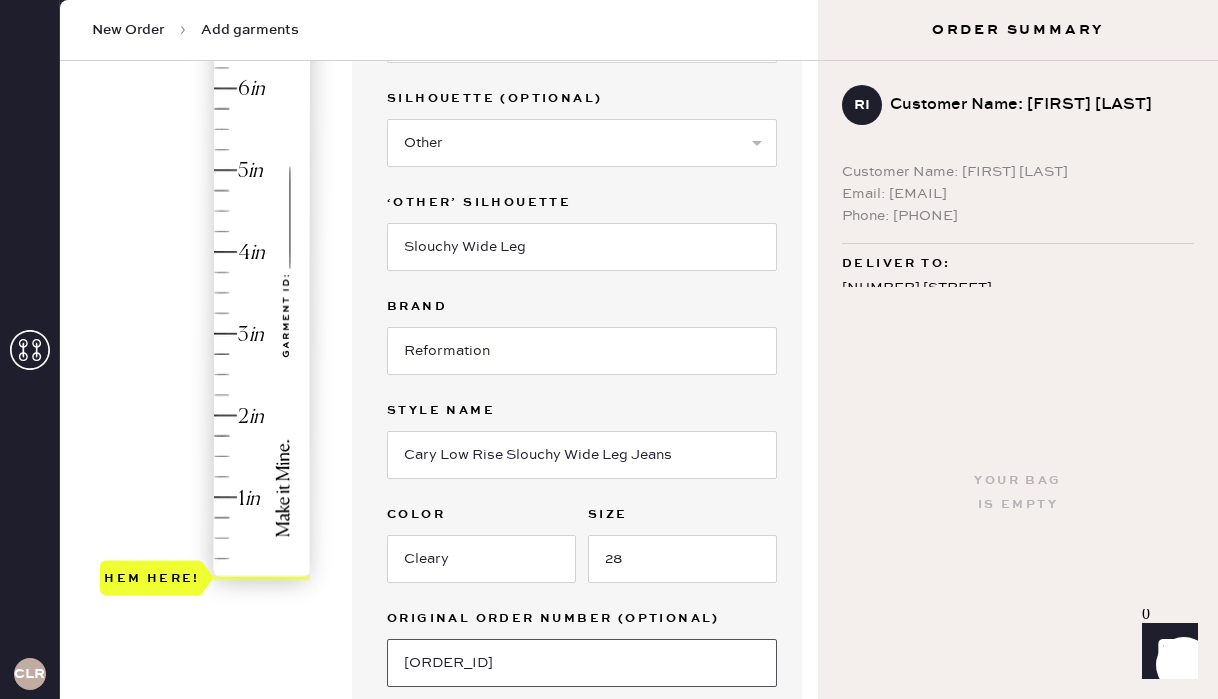 type on "[ORDER_ID]" 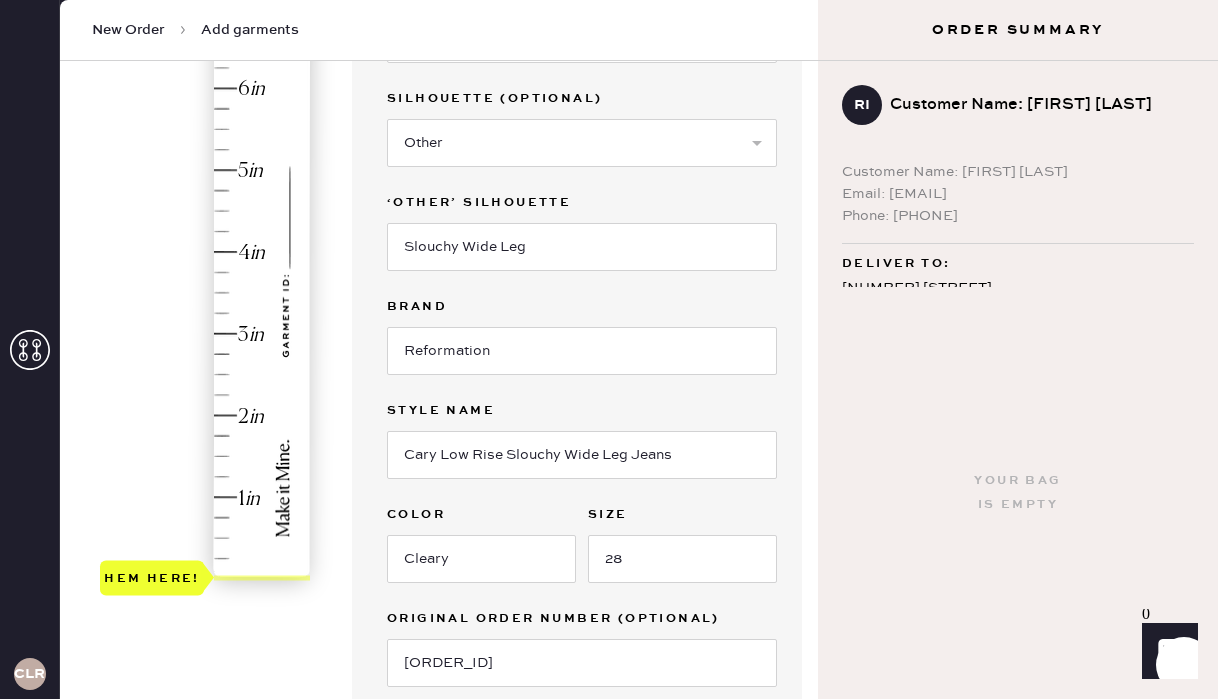 type on "3.5" 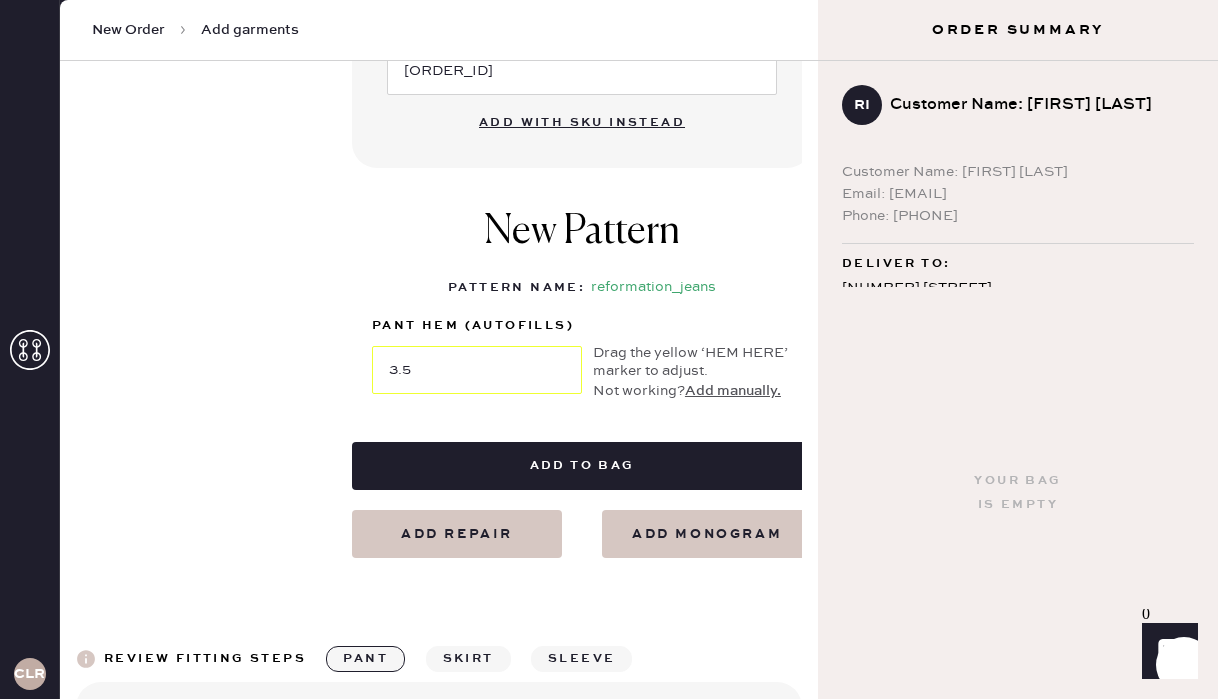 scroll, scrollTop: 883, scrollLeft: 0, axis: vertical 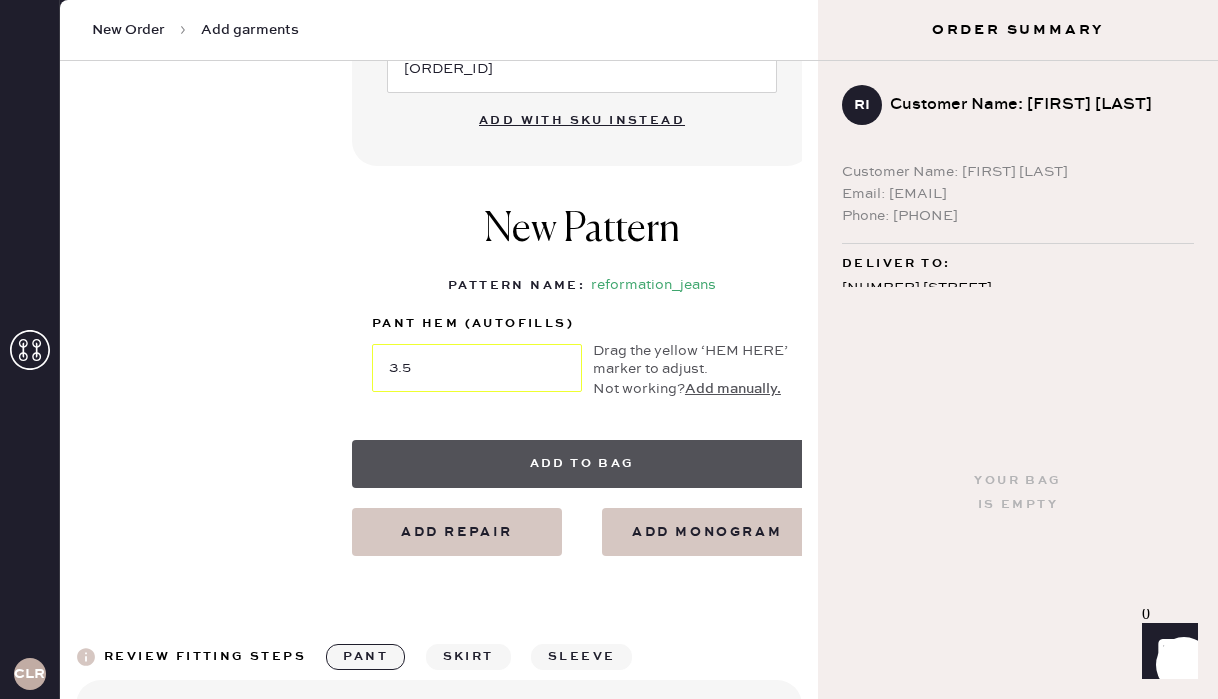 click on "Add to bag" at bounding box center (582, 464) 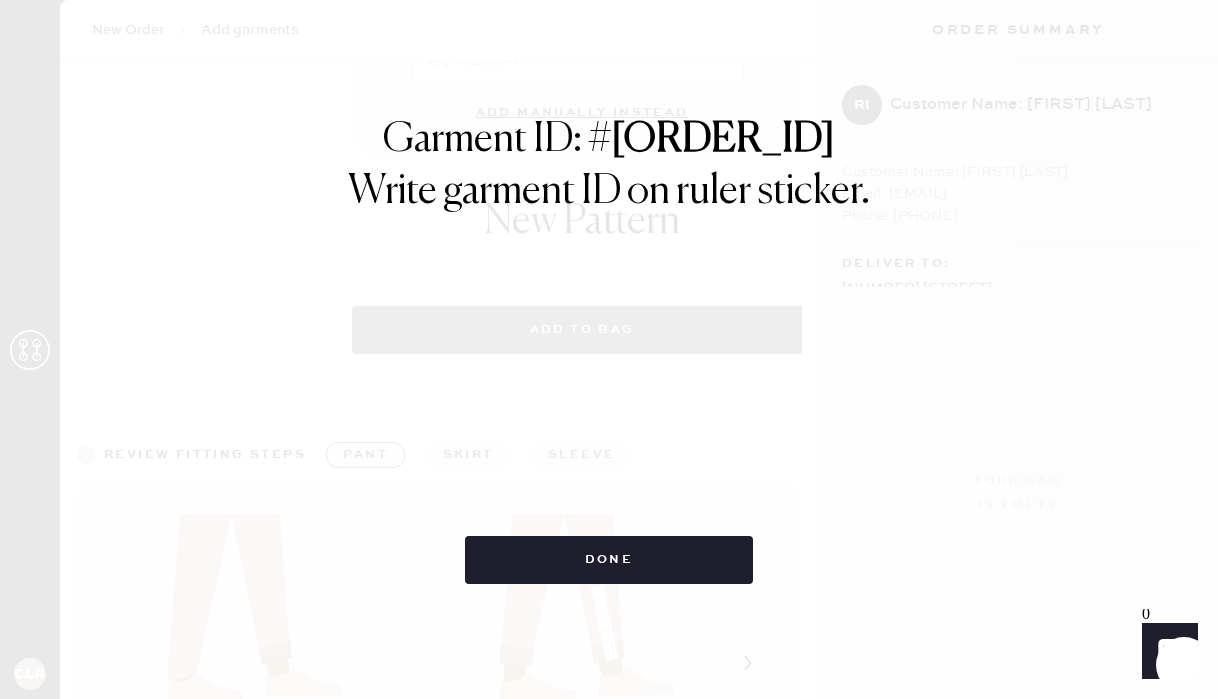 select on "2" 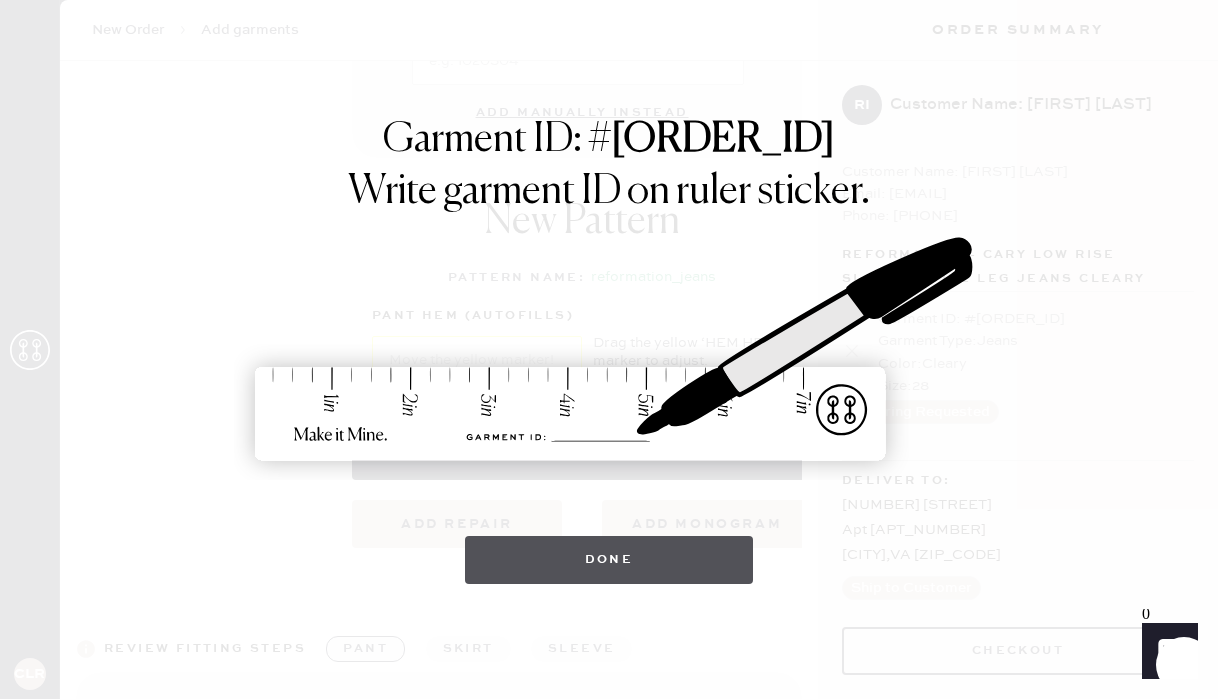 click on "Done" at bounding box center [609, 560] 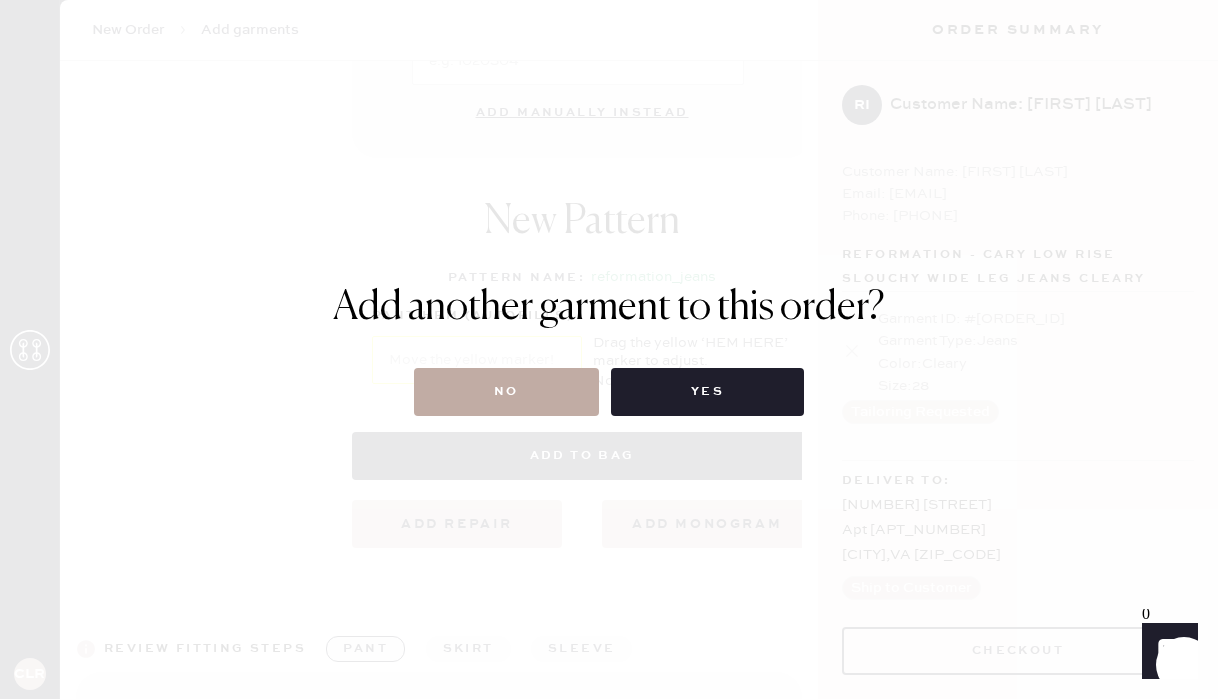 click on "No" at bounding box center [506, 392] 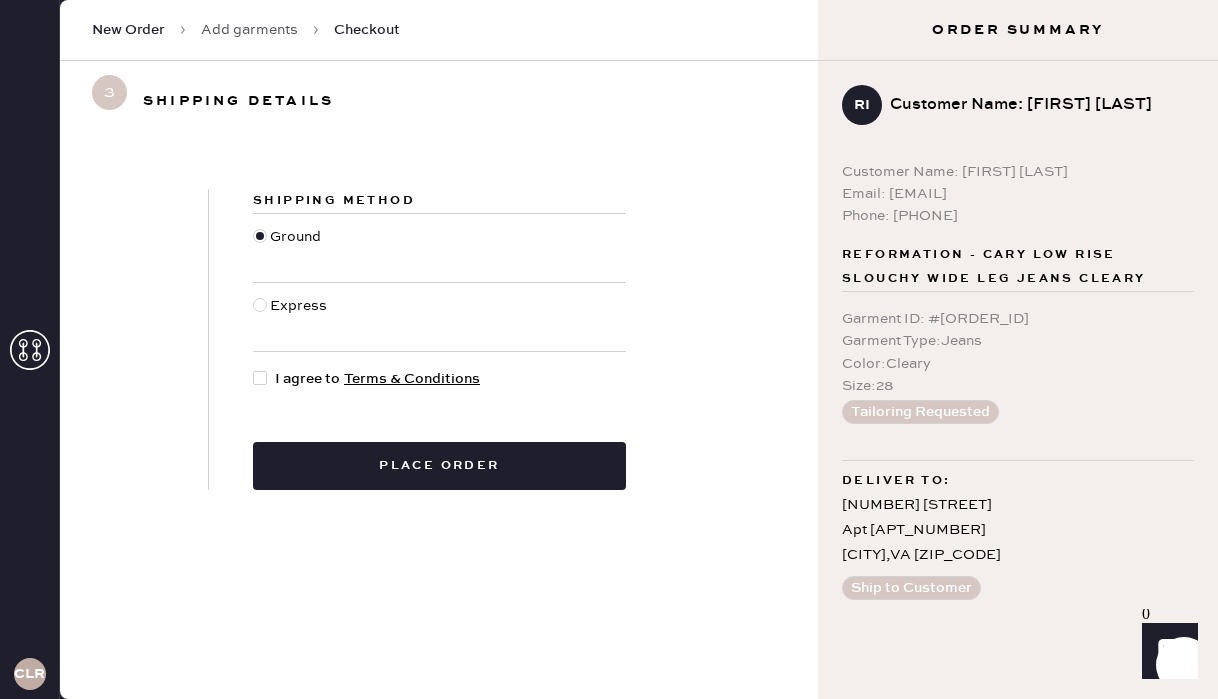 click at bounding box center (260, 378) 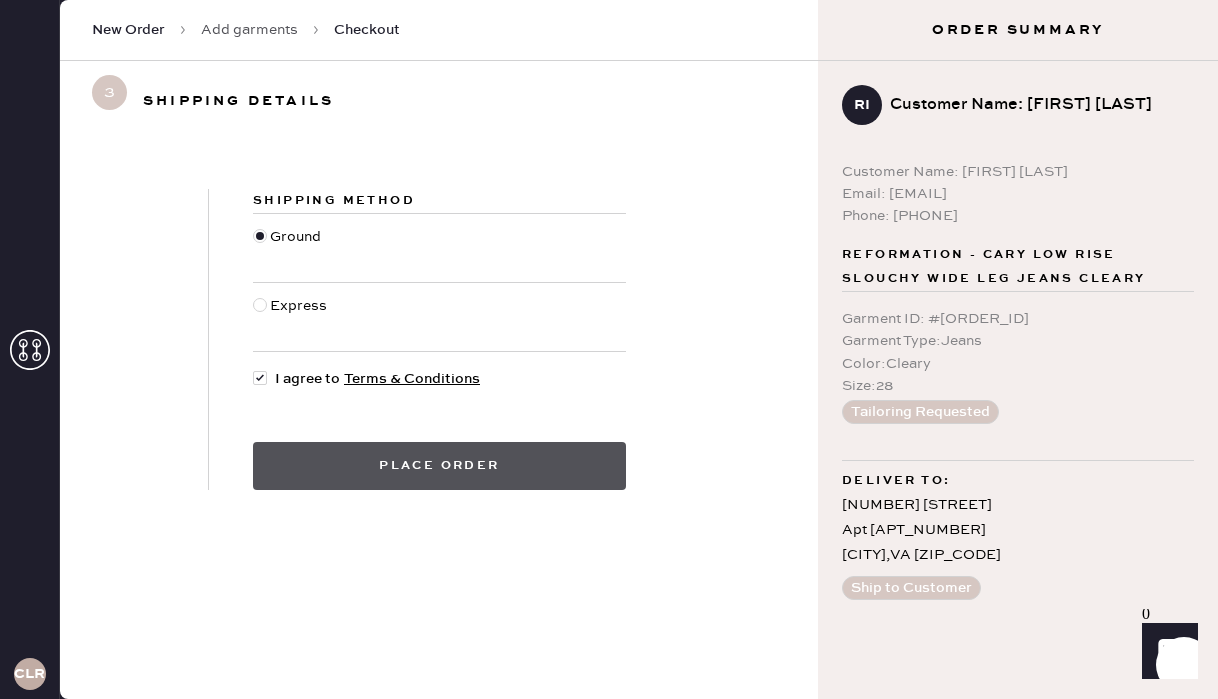 click on "Place order" at bounding box center [439, 466] 